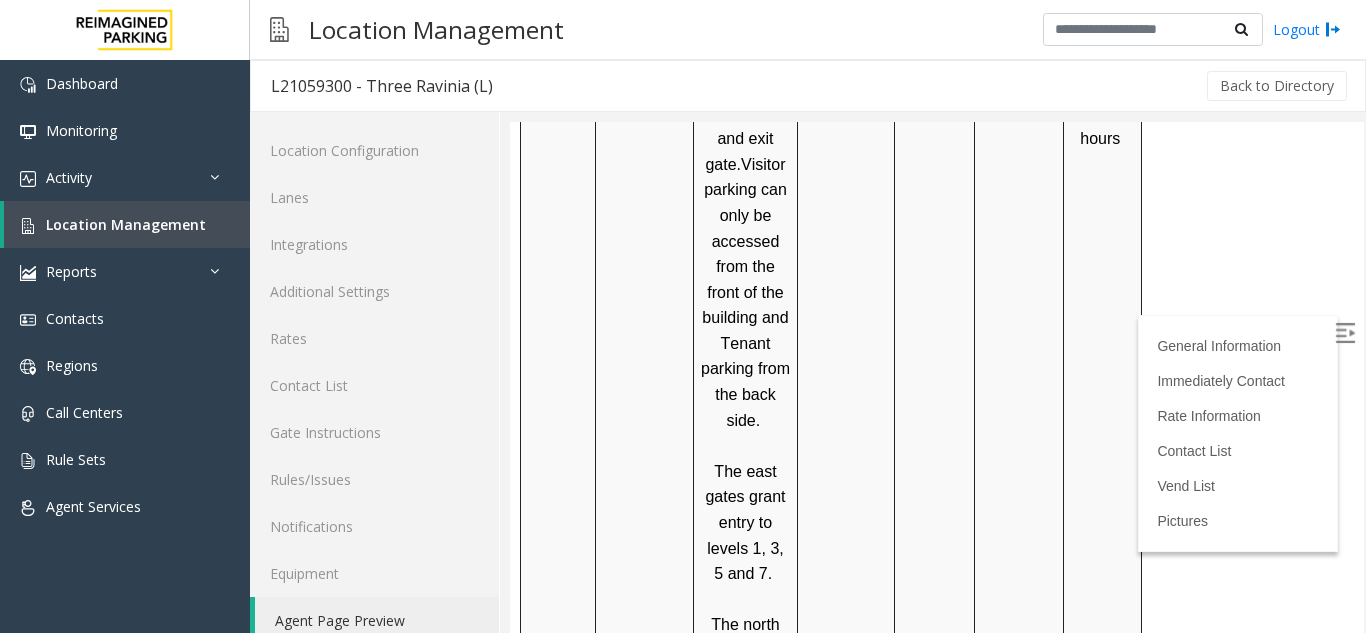 scroll, scrollTop: 2800, scrollLeft: 0, axis: vertical 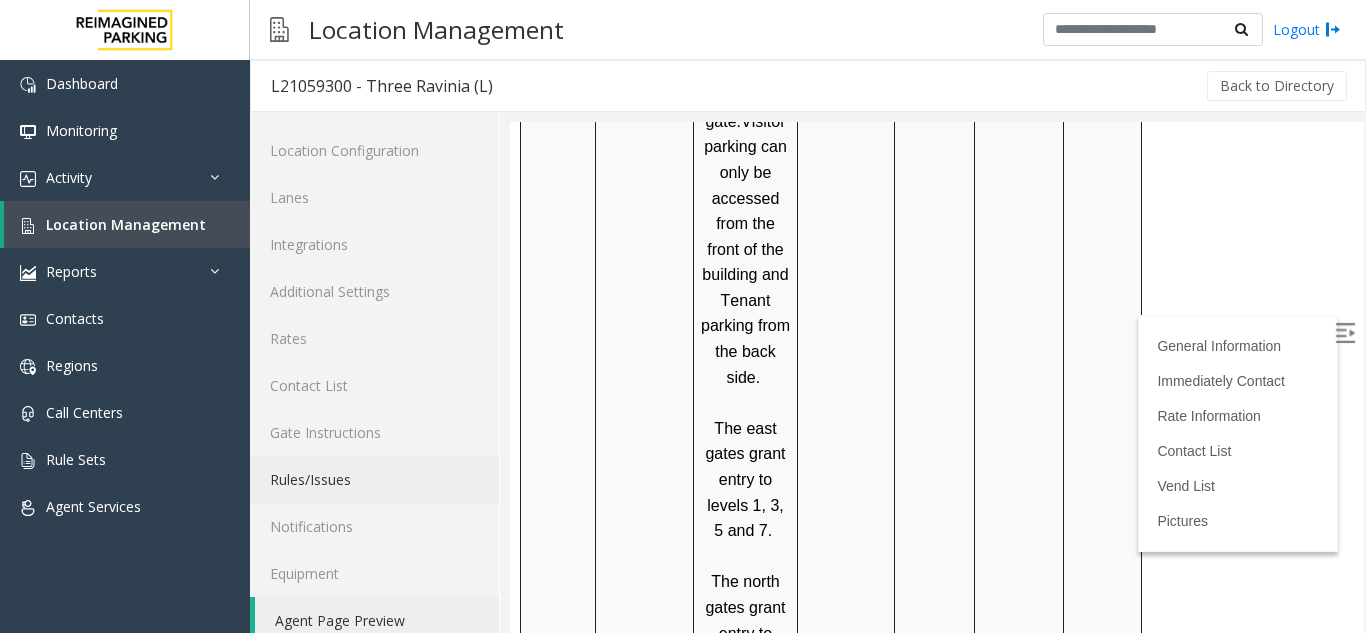 click on "Rules/Issues" 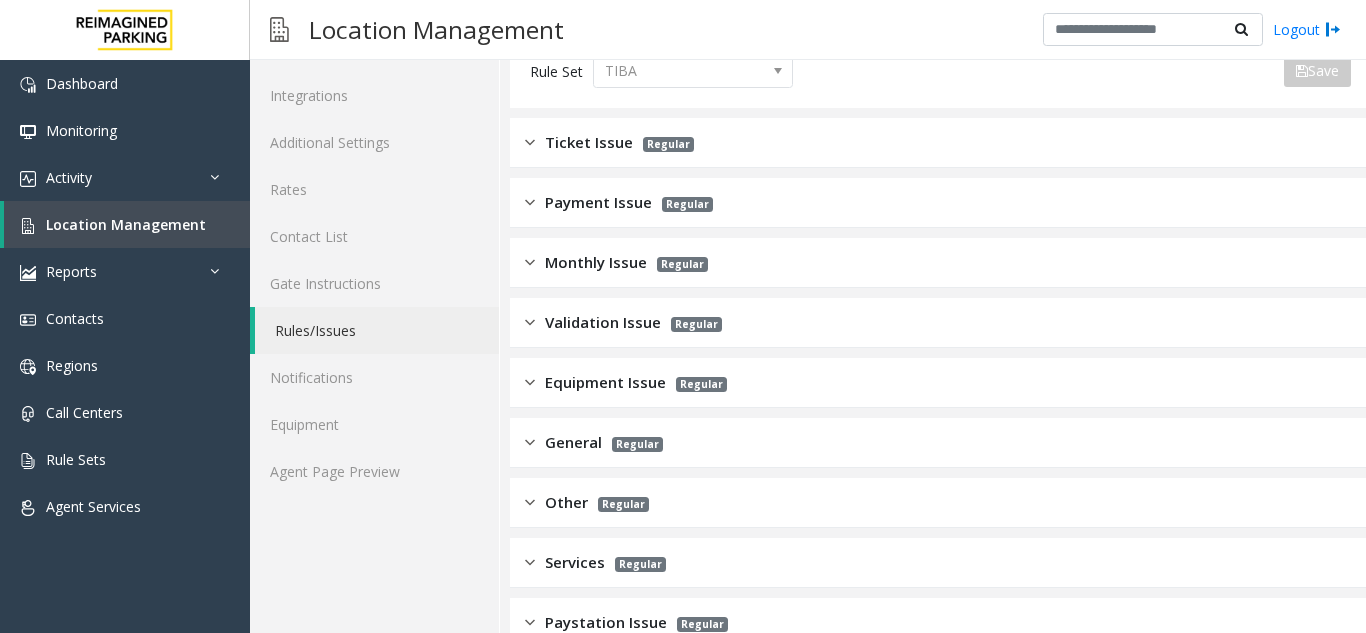 scroll, scrollTop: 0, scrollLeft: 0, axis: both 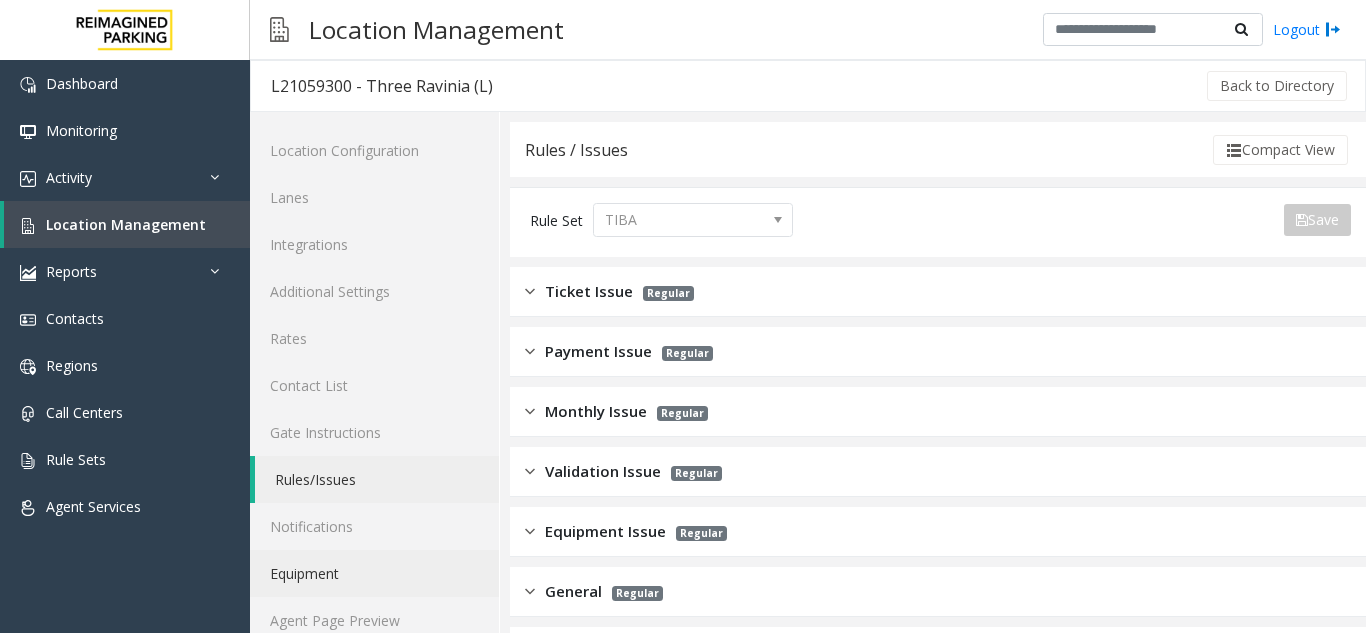 click on "Equipment" 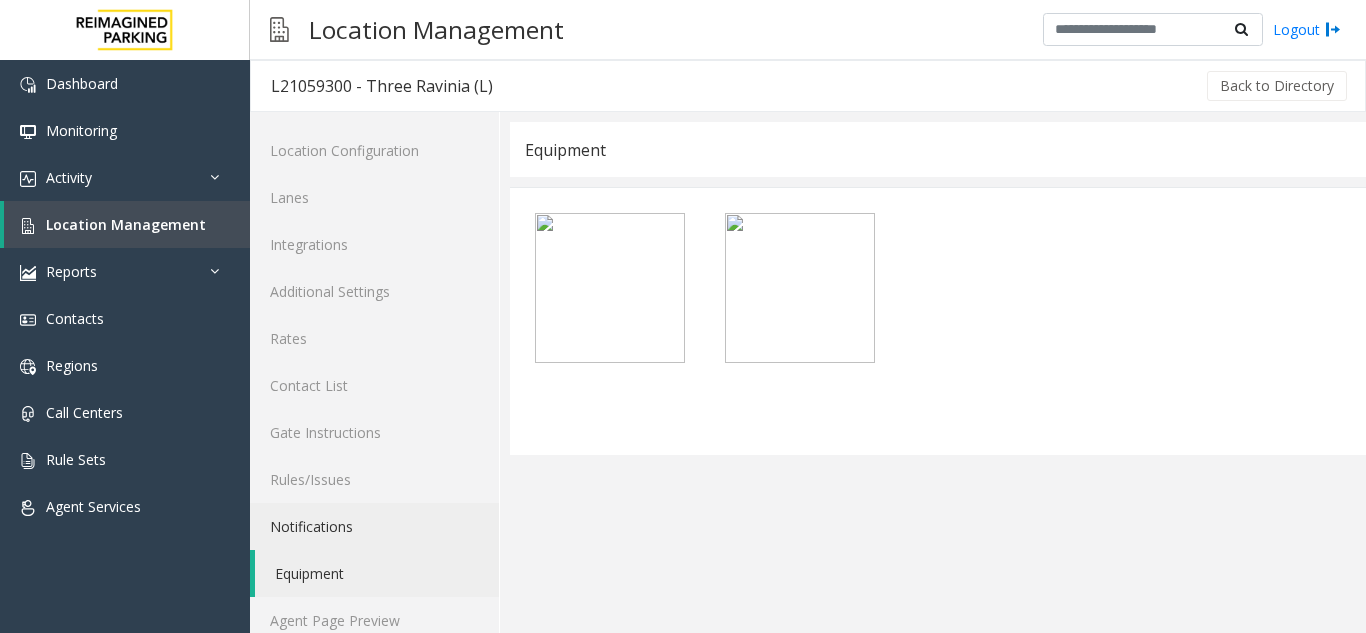 click on "Notifications" 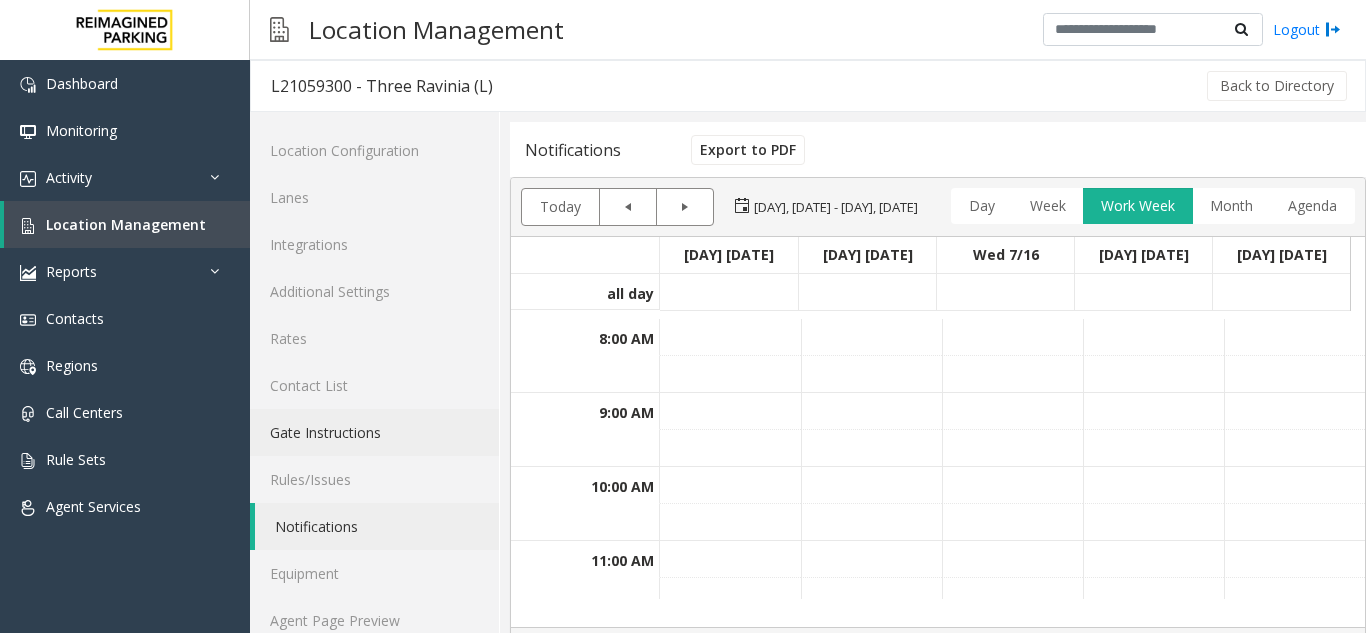 click on "Gate Instructions" 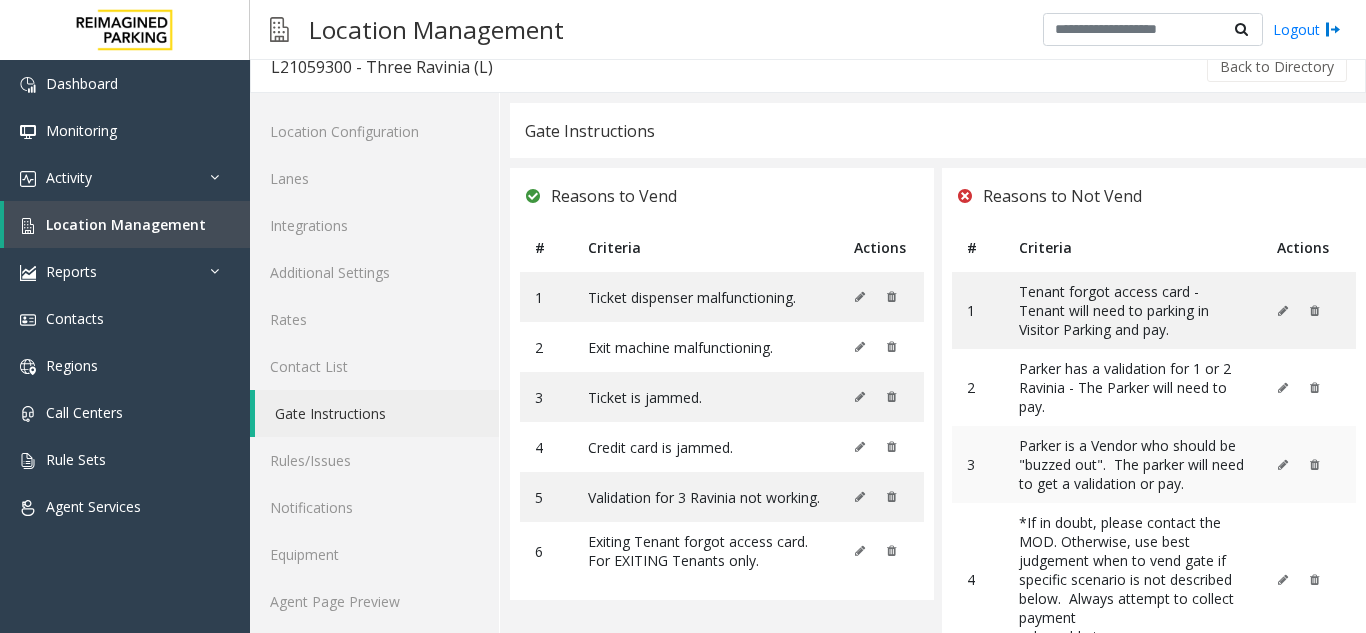 scroll, scrollTop: 0, scrollLeft: 0, axis: both 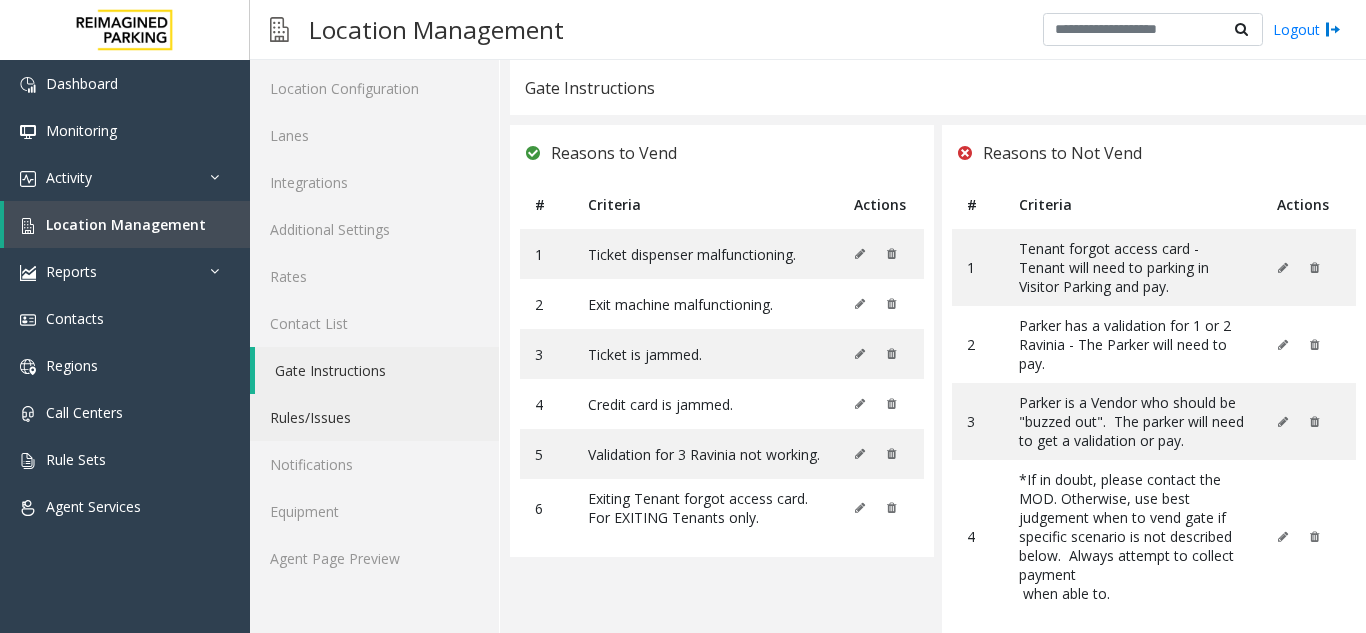 click on "Rules/Issues" 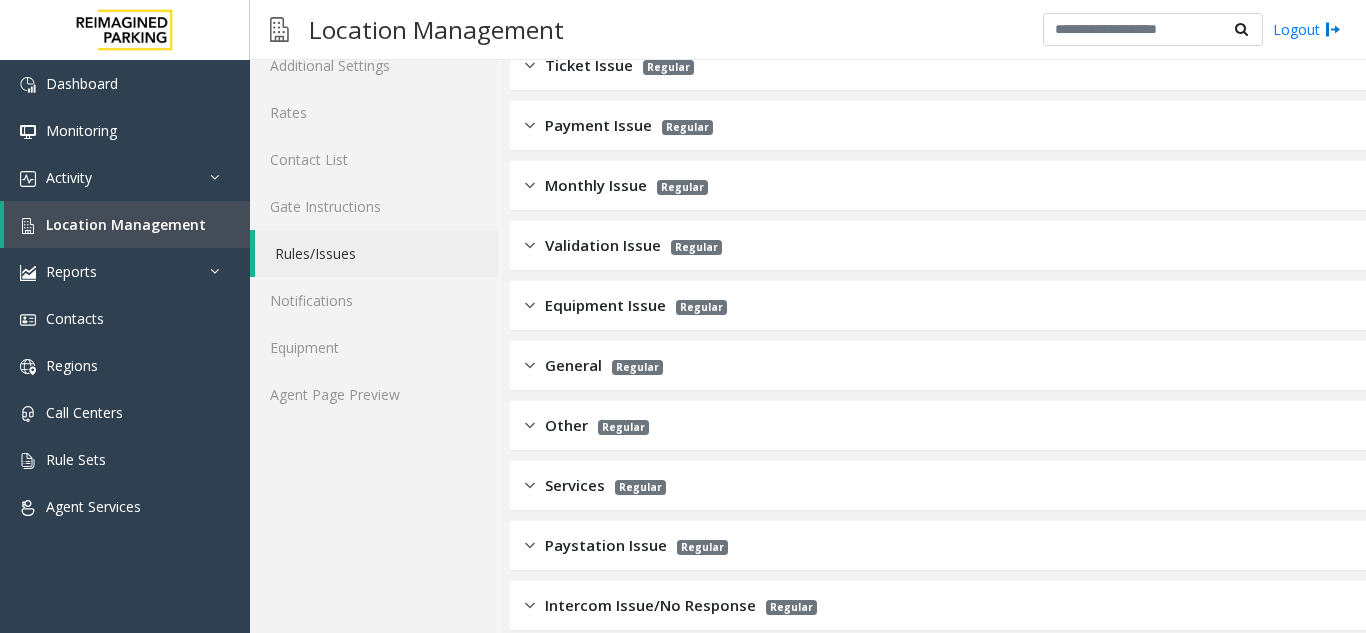 scroll, scrollTop: 309, scrollLeft: 0, axis: vertical 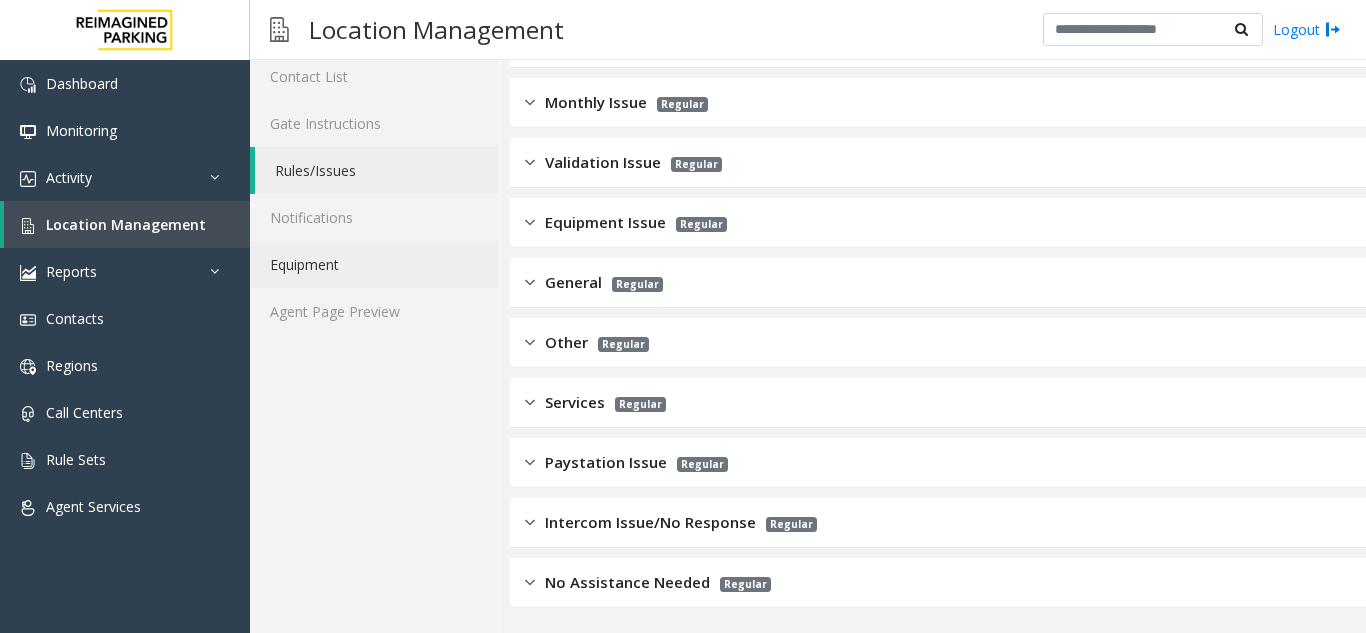 click on "Equipment" 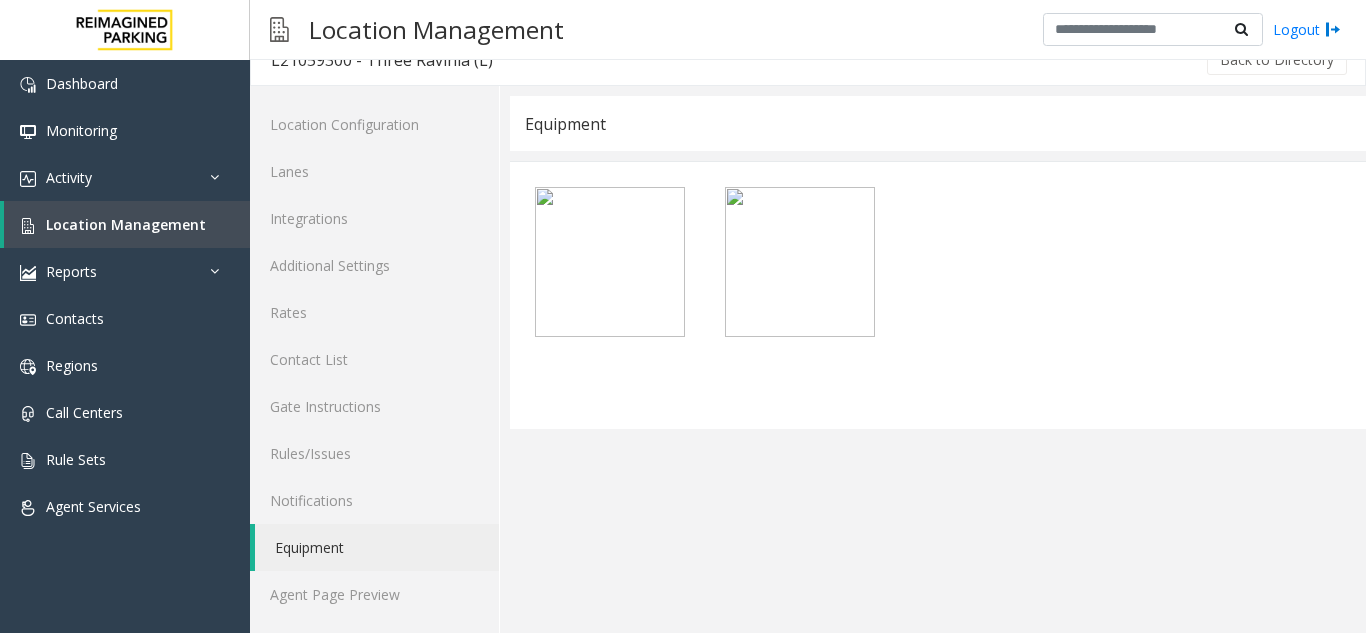 scroll, scrollTop: 26, scrollLeft: 0, axis: vertical 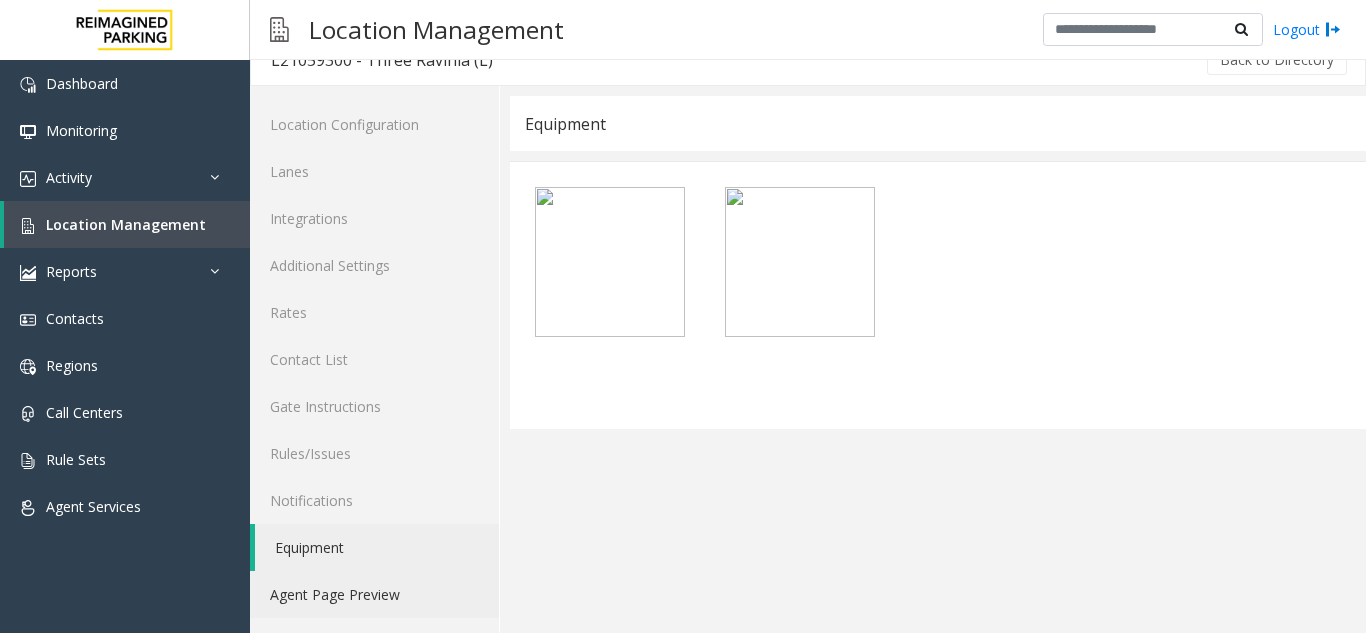 click on "Agent Page Preview" 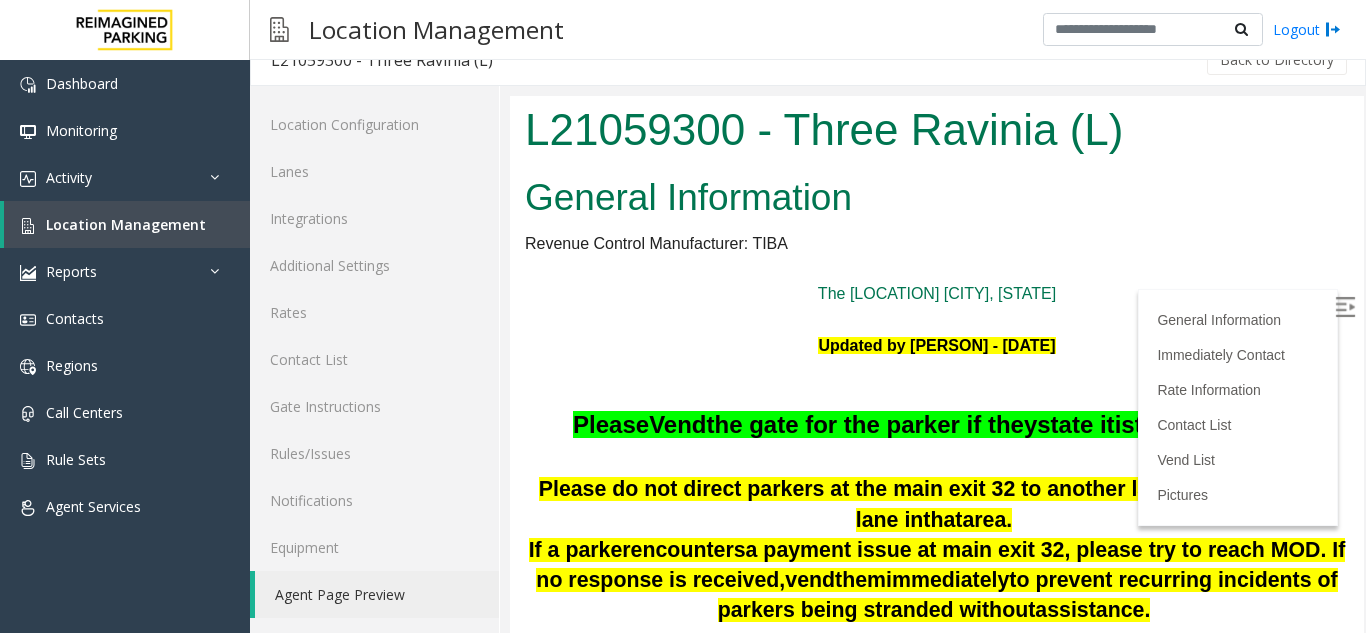 scroll, scrollTop: 1100, scrollLeft: 0, axis: vertical 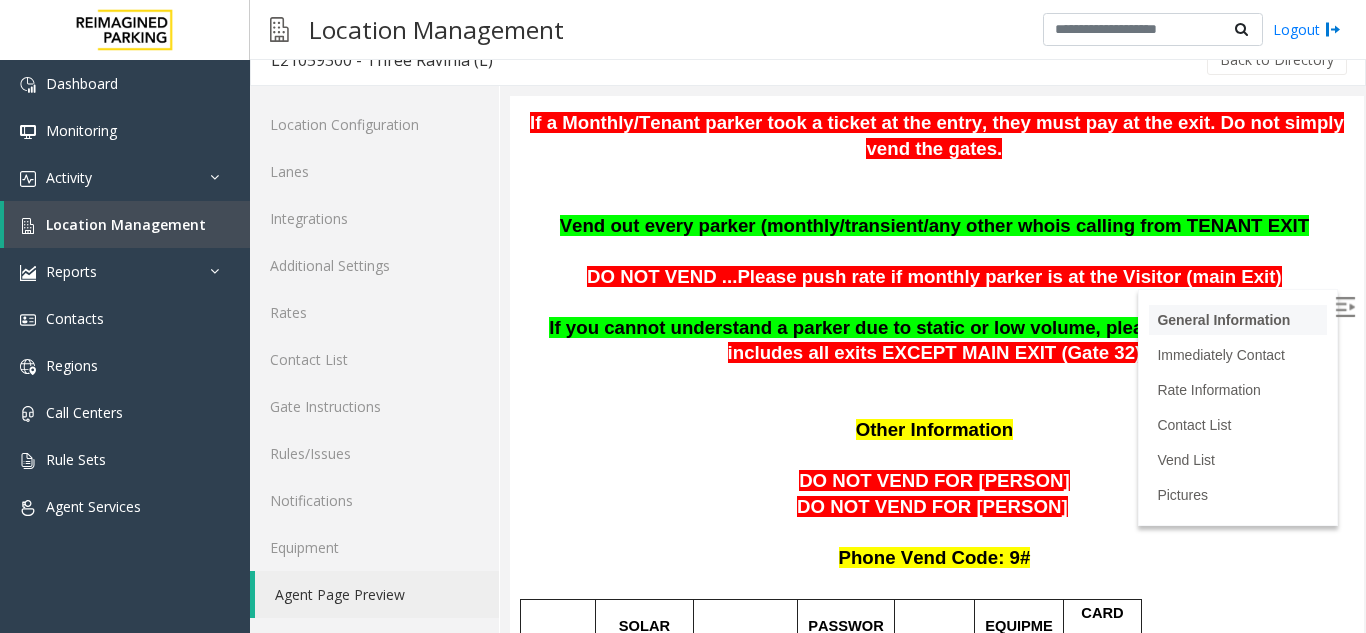 click on "General Information" at bounding box center [1223, 320] 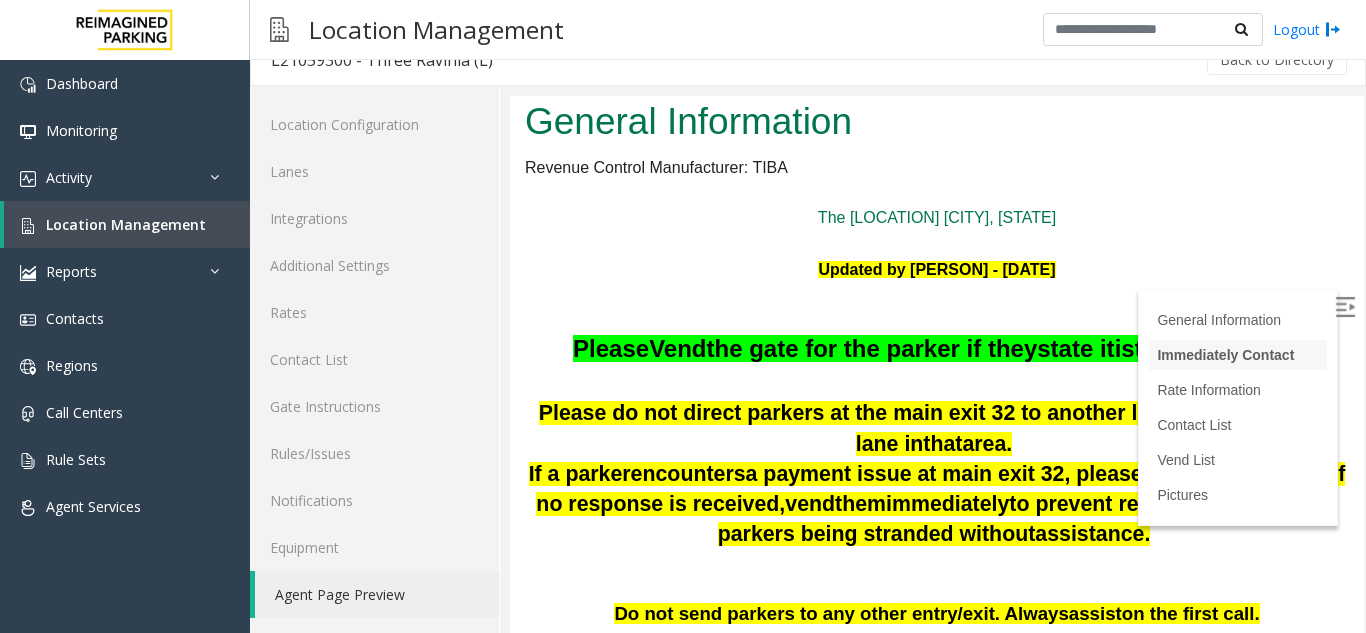 click on "Immediately Contact" at bounding box center (1238, 355) 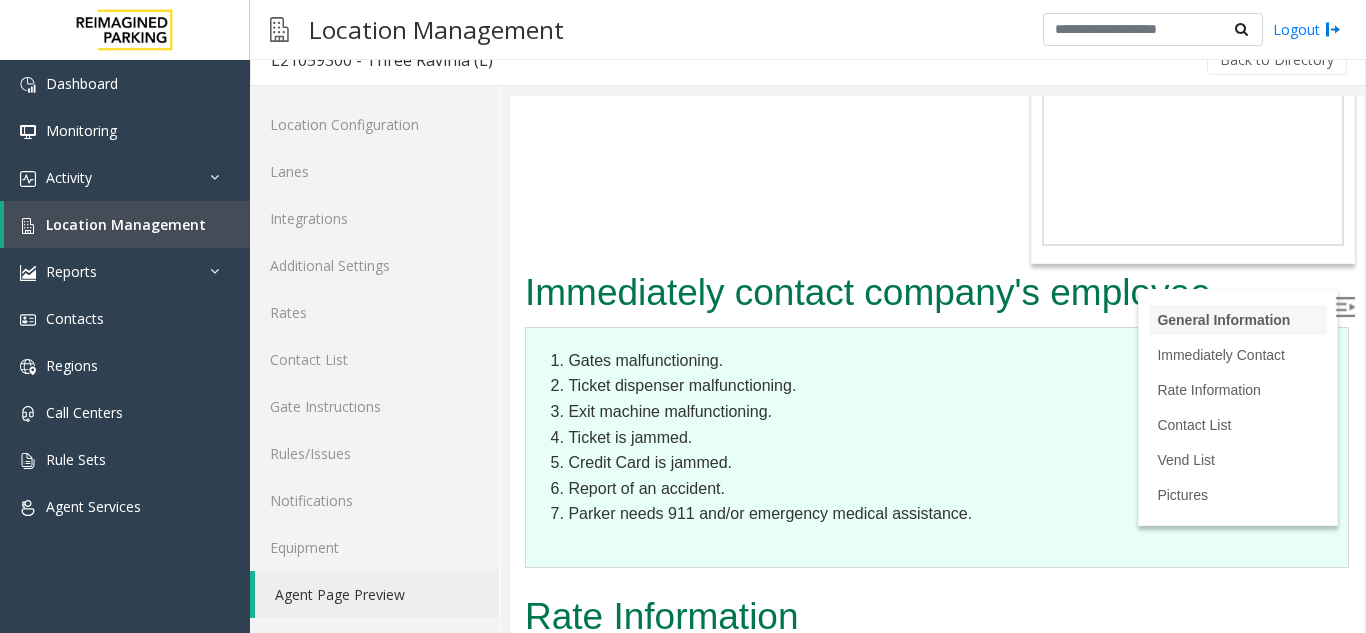 click on "General Information" at bounding box center [1238, 320] 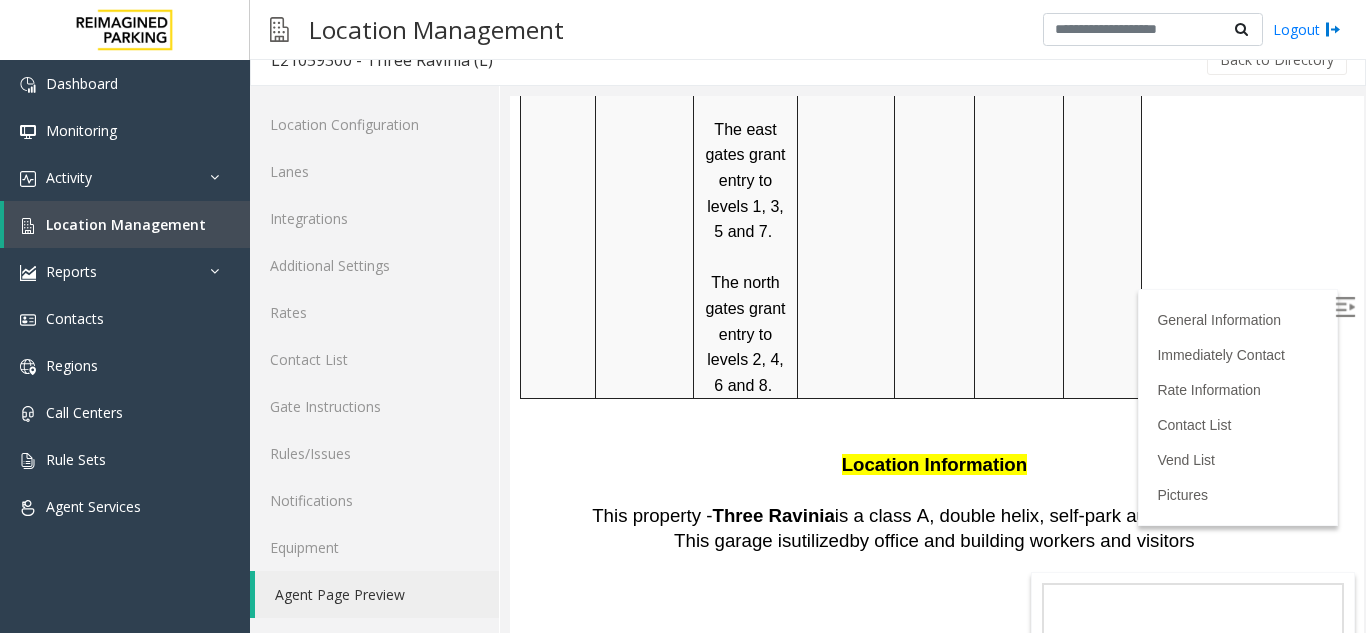 scroll, scrollTop: 2976, scrollLeft: 0, axis: vertical 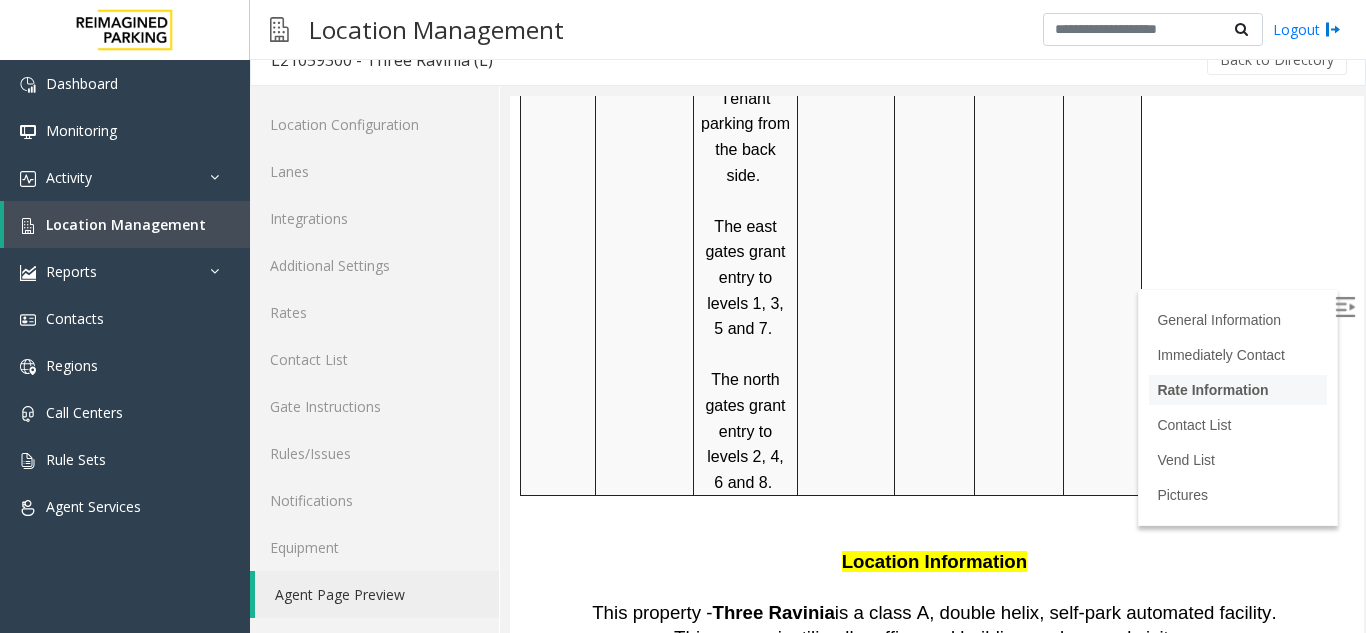 click on "Rate Information" at bounding box center [1212, 390] 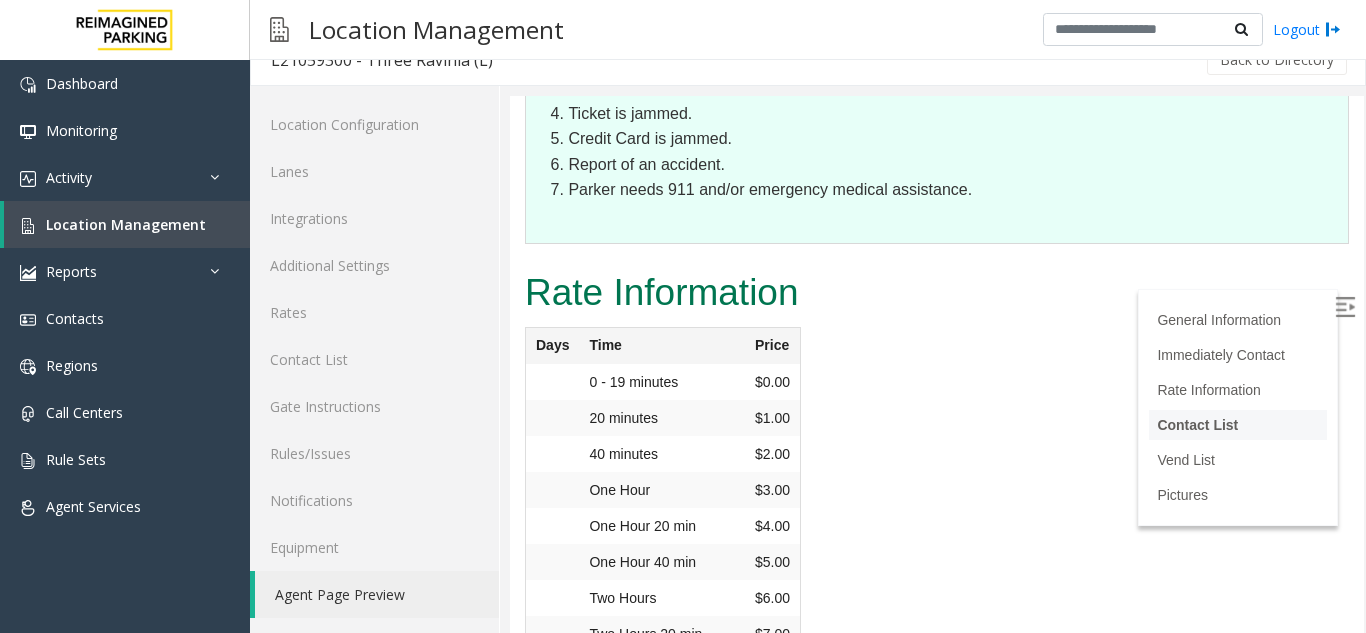click on "Contact List" at bounding box center [1238, 425] 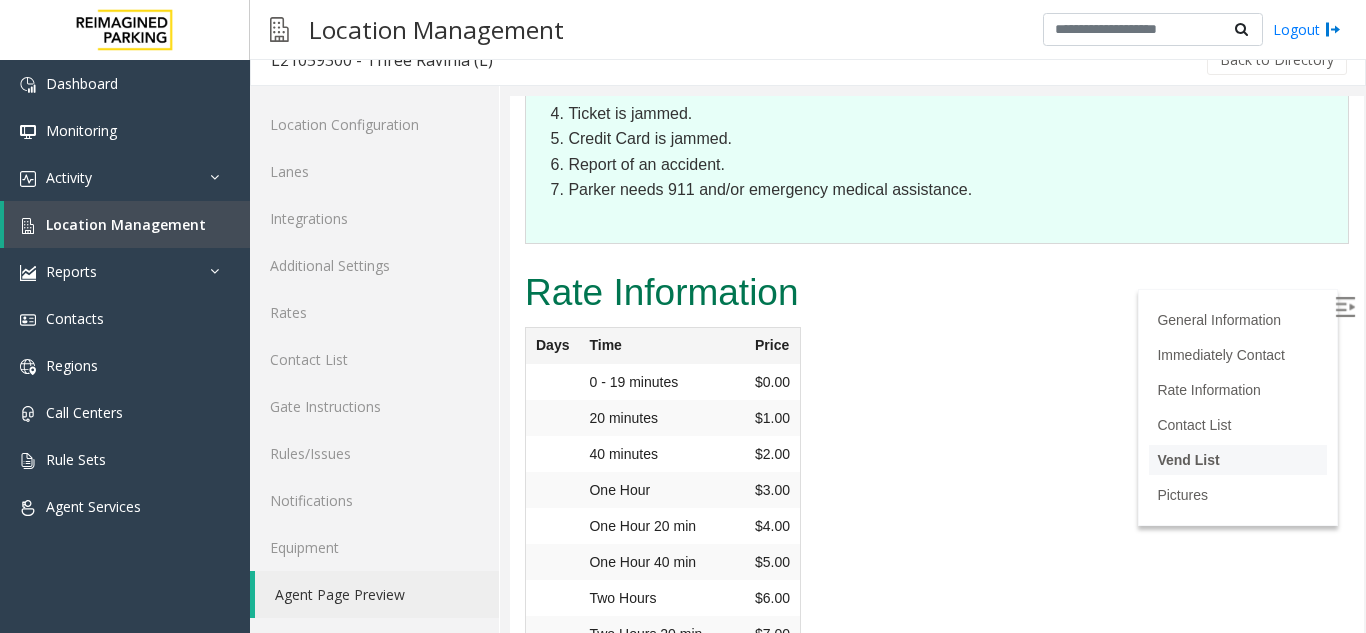 click on "Vend List" at bounding box center [1238, 460] 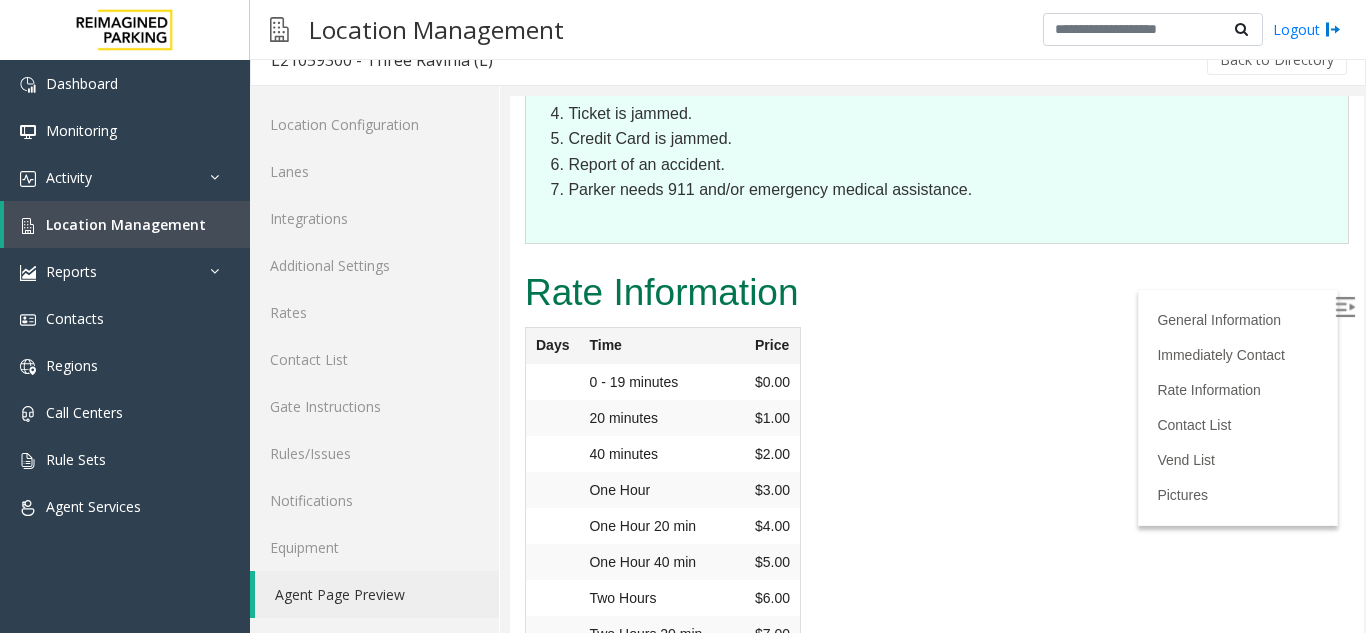 scroll, scrollTop: 4434, scrollLeft: 0, axis: vertical 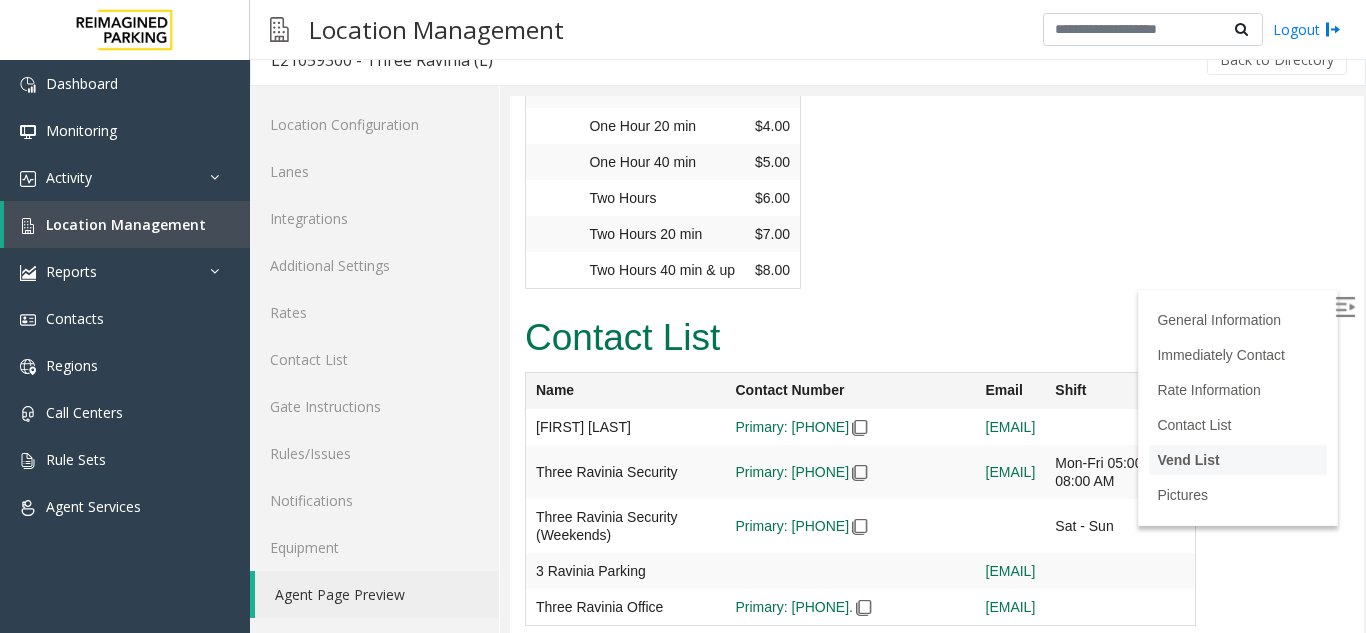 click on "Vend List" at bounding box center [1188, 460] 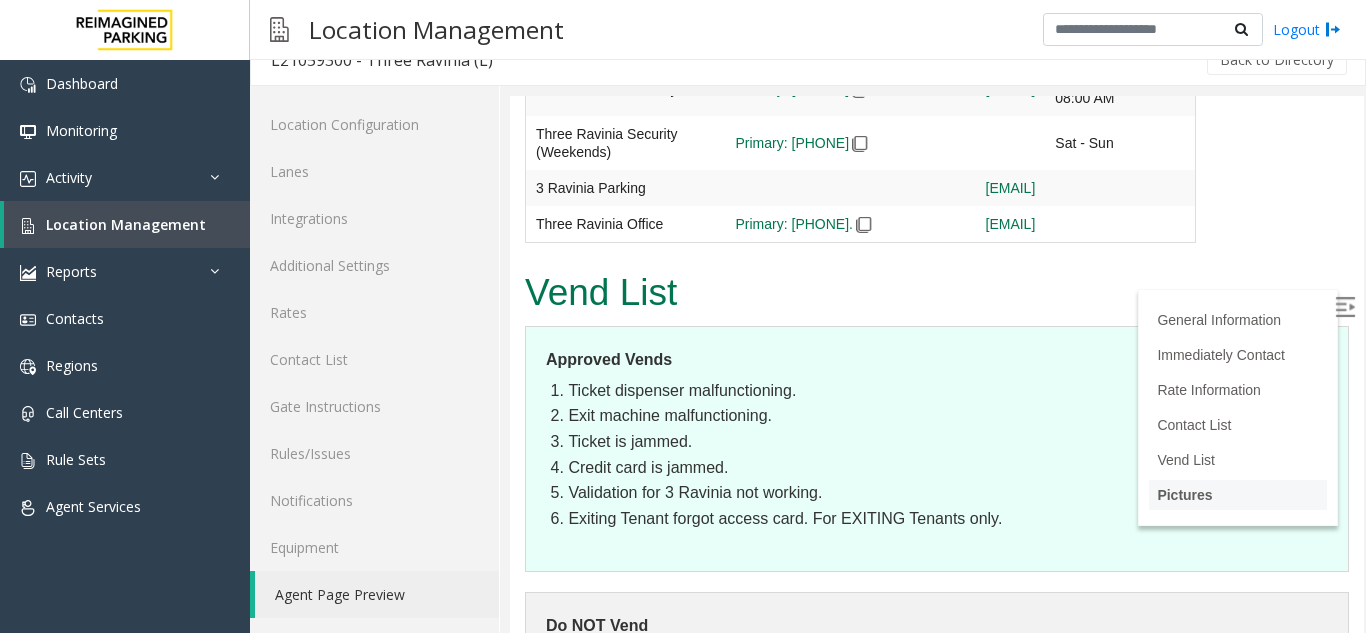 click on "Pictures" at bounding box center [1184, 495] 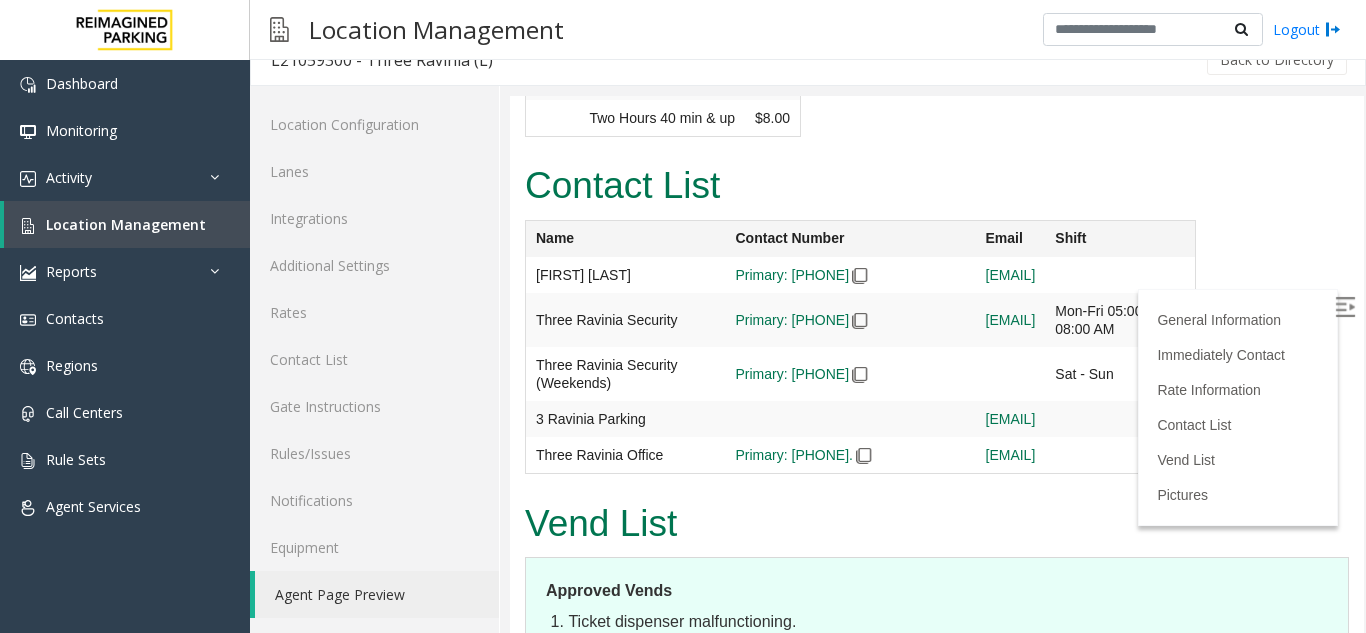 scroll, scrollTop: 4451, scrollLeft: 0, axis: vertical 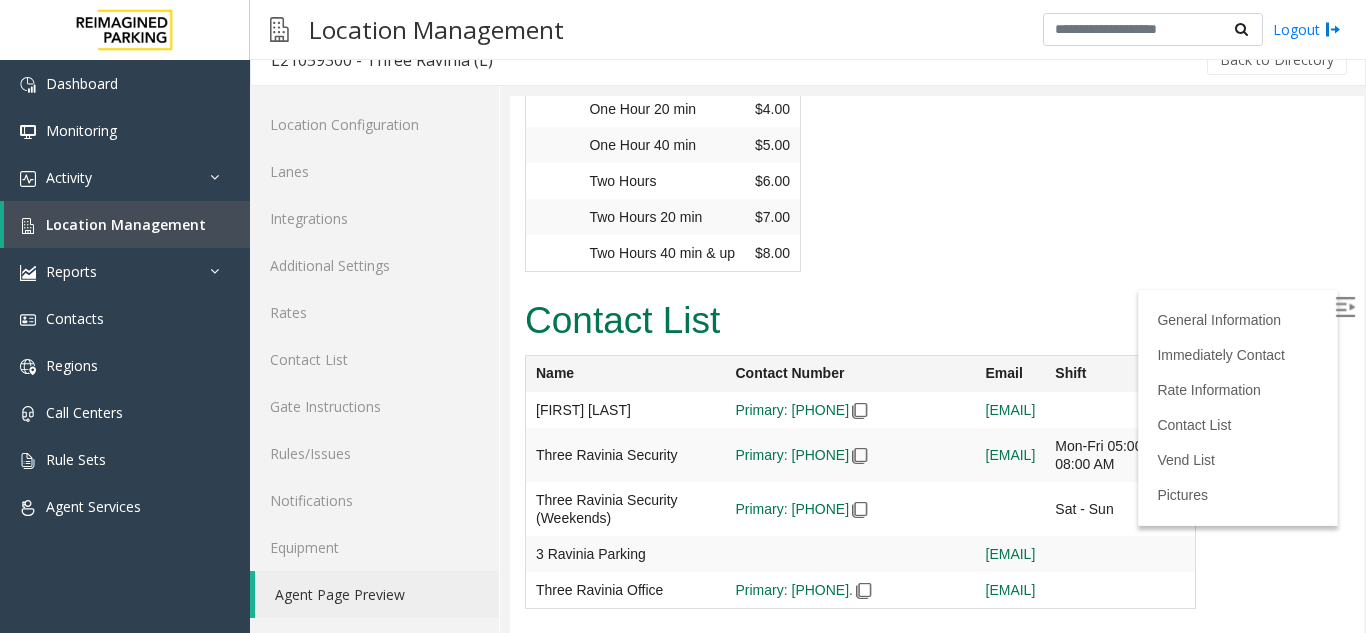 click at bounding box center (1345, 307) 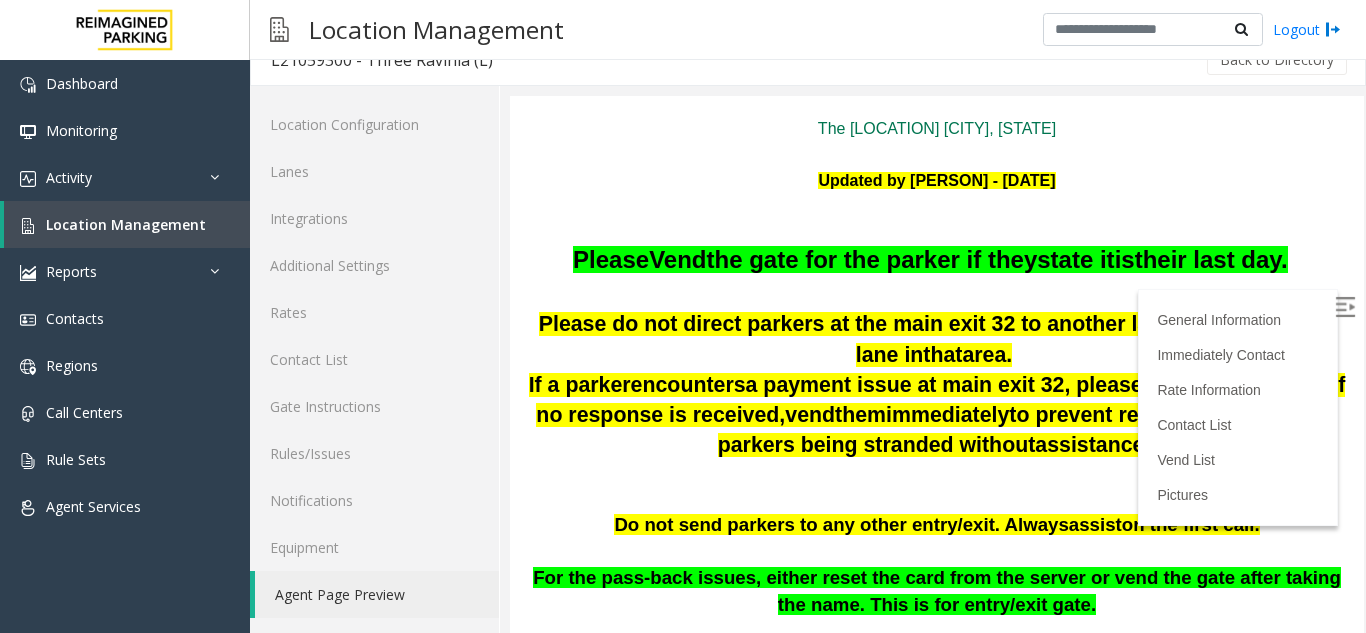scroll, scrollTop: 0, scrollLeft: 0, axis: both 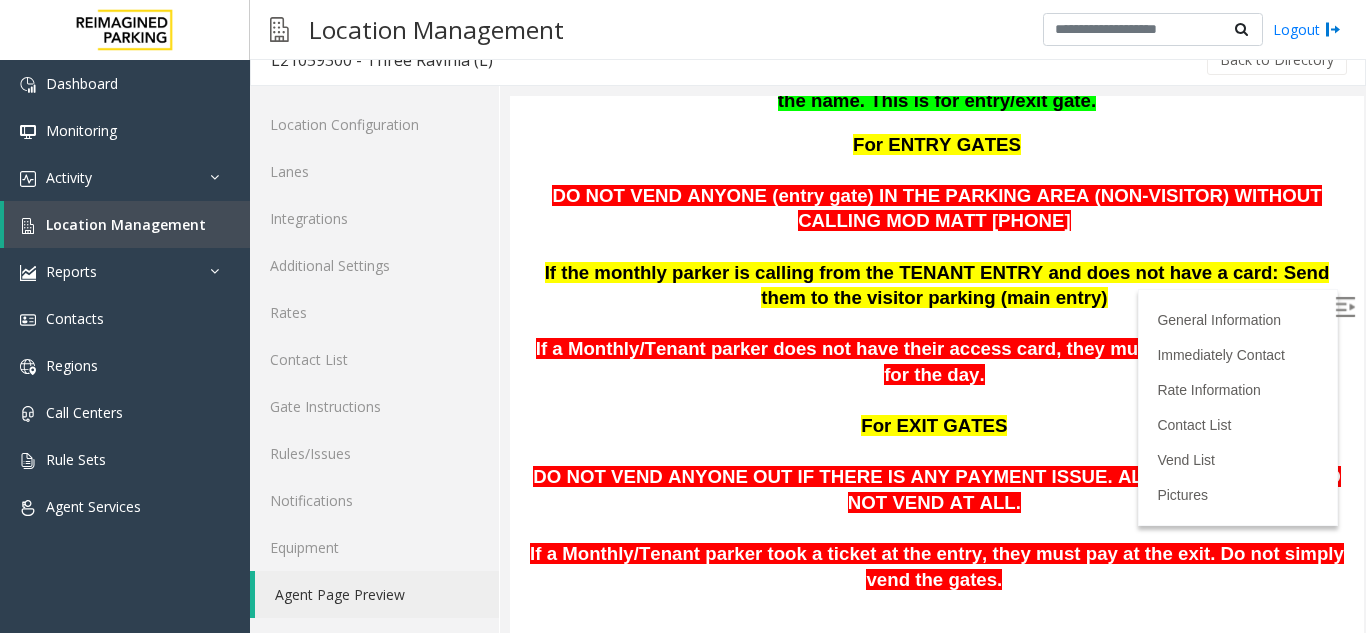 drag, startPoint x: 1338, startPoint y: 161, endPoint x: 1862, endPoint y: 317, distance: 546.72845 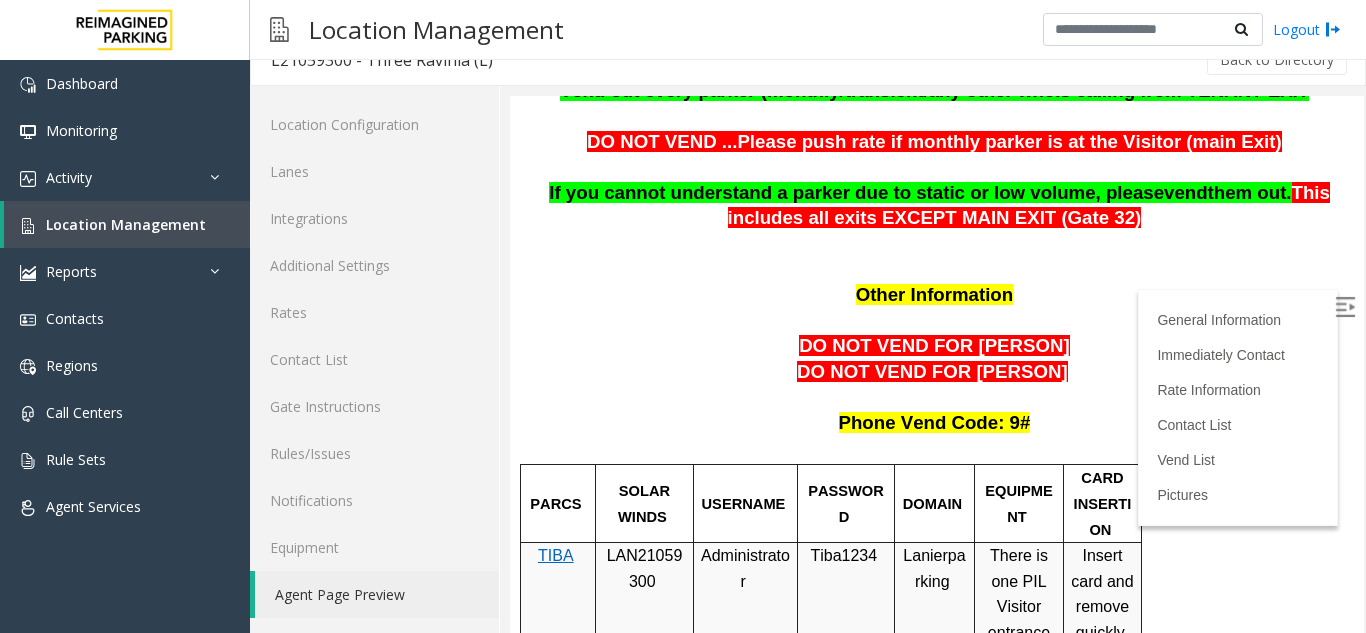 scroll, scrollTop: 1269, scrollLeft: 0, axis: vertical 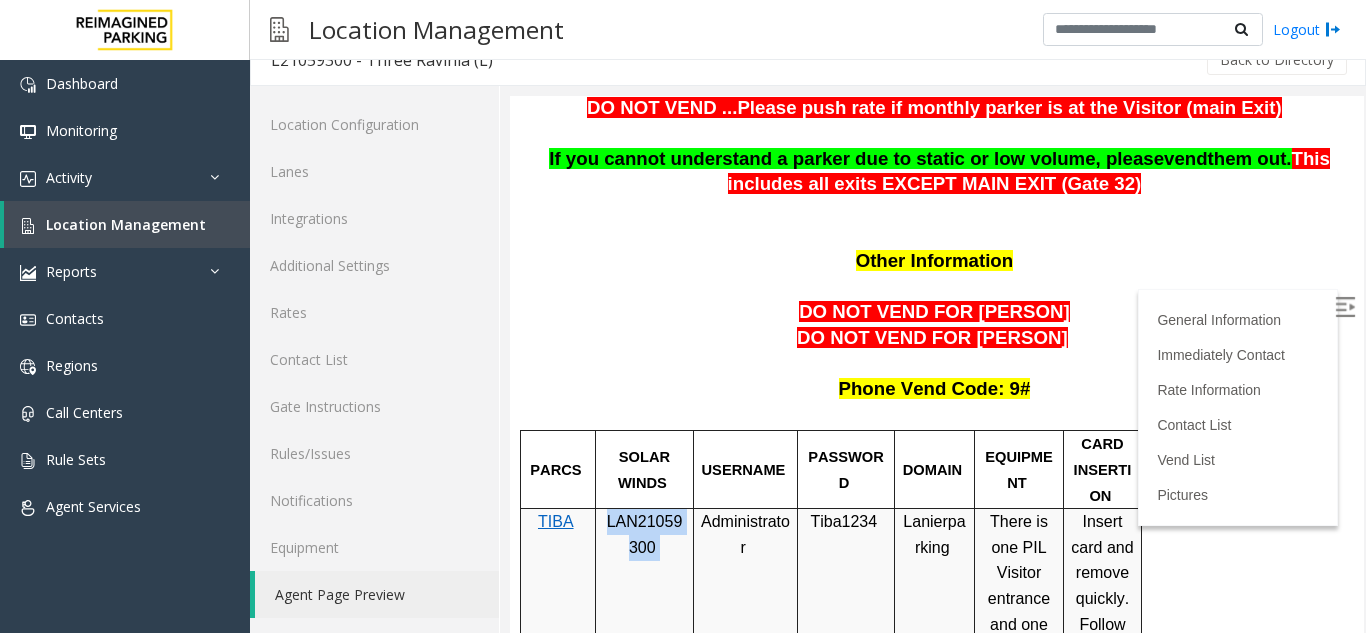 drag, startPoint x: 604, startPoint y: 525, endPoint x: 662, endPoint y: 556, distance: 65.76473 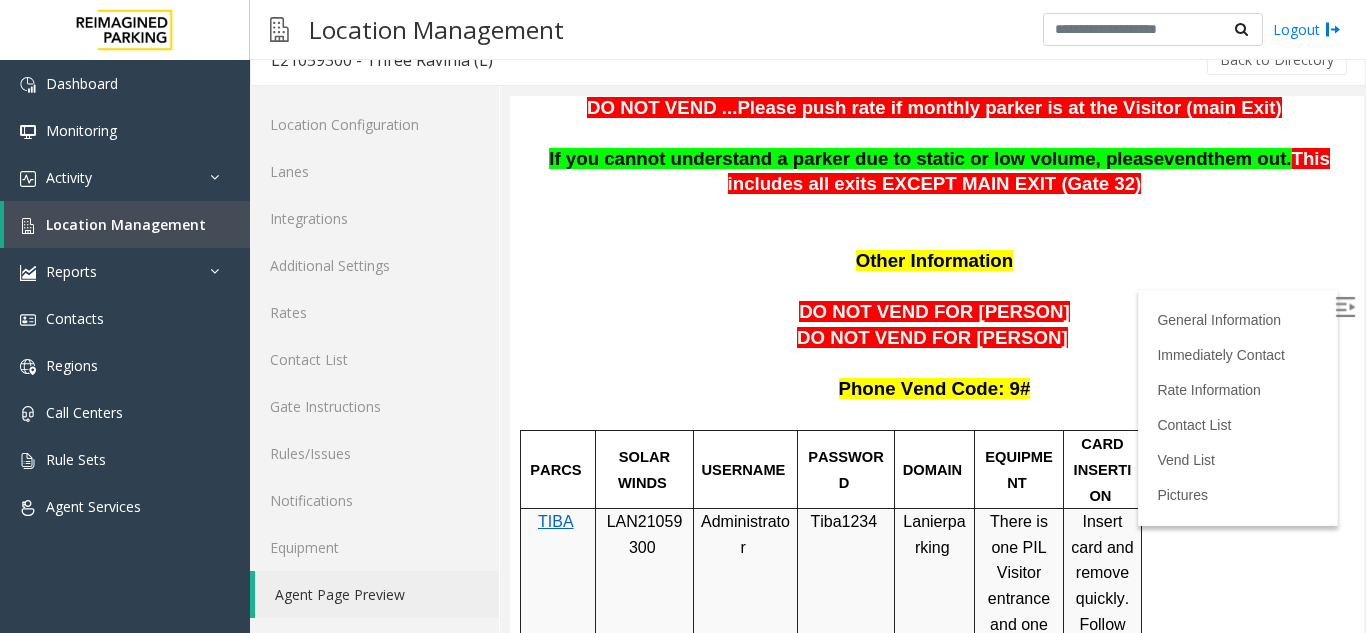 click at bounding box center (937, 365) 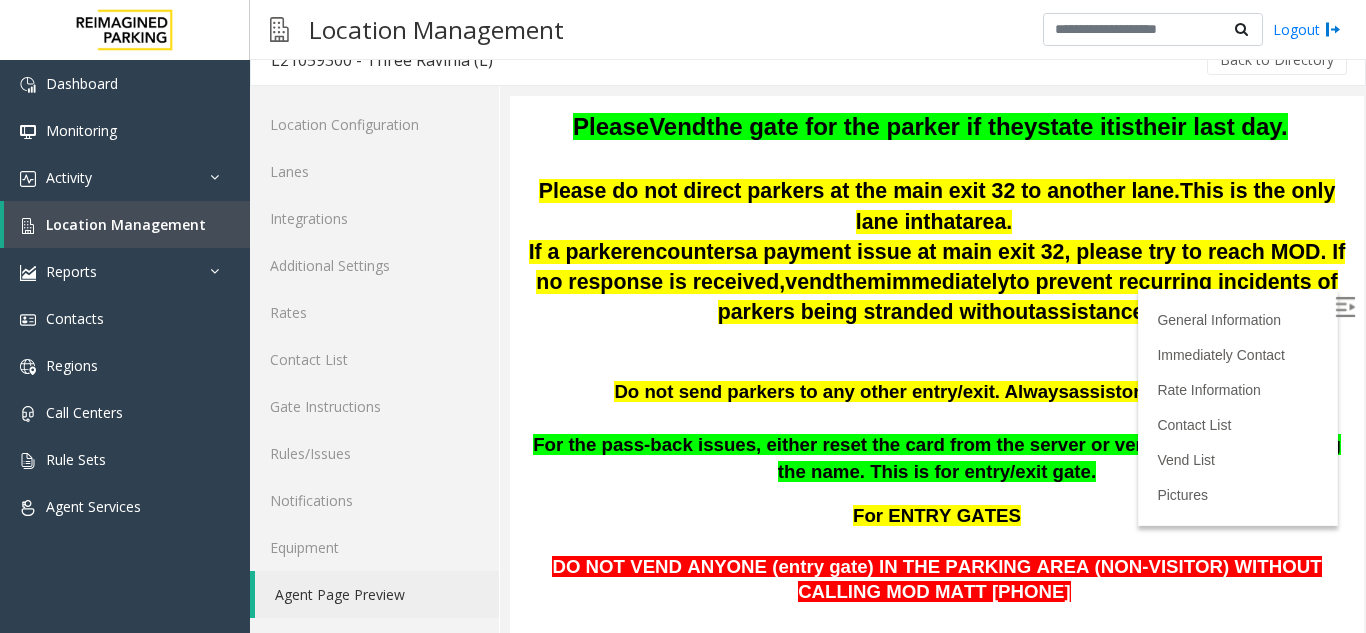 scroll, scrollTop: 269, scrollLeft: 0, axis: vertical 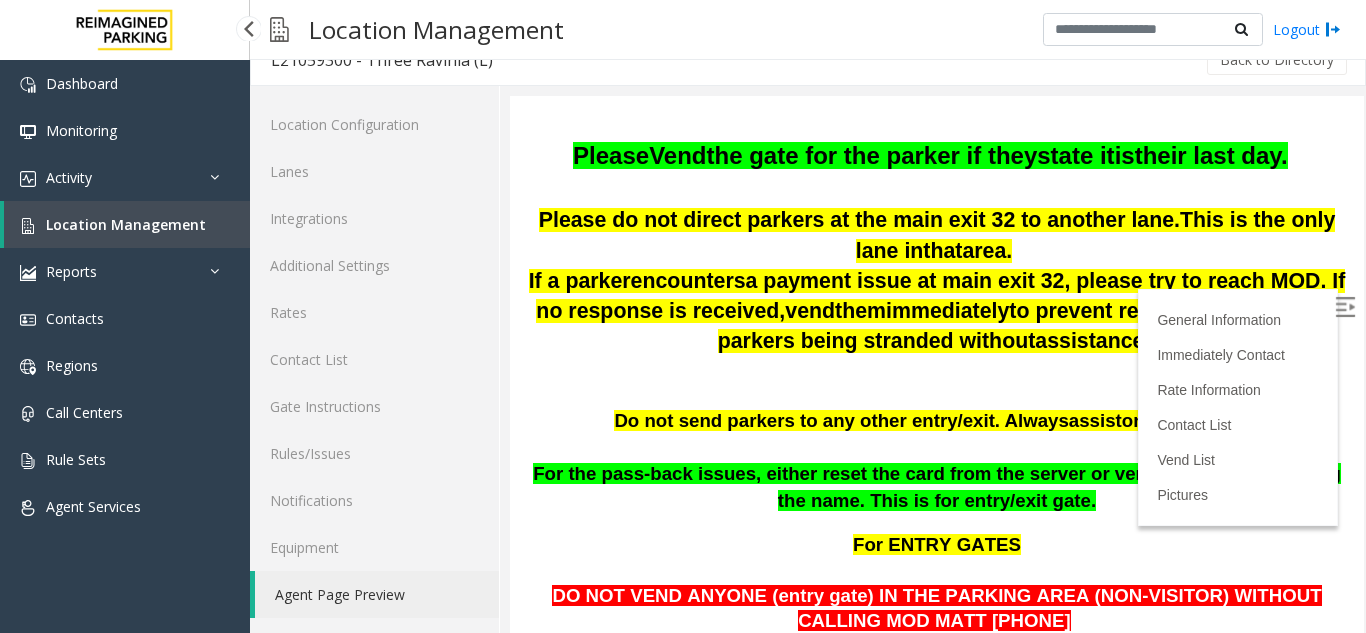 click on "Location Management" at bounding box center [126, 224] 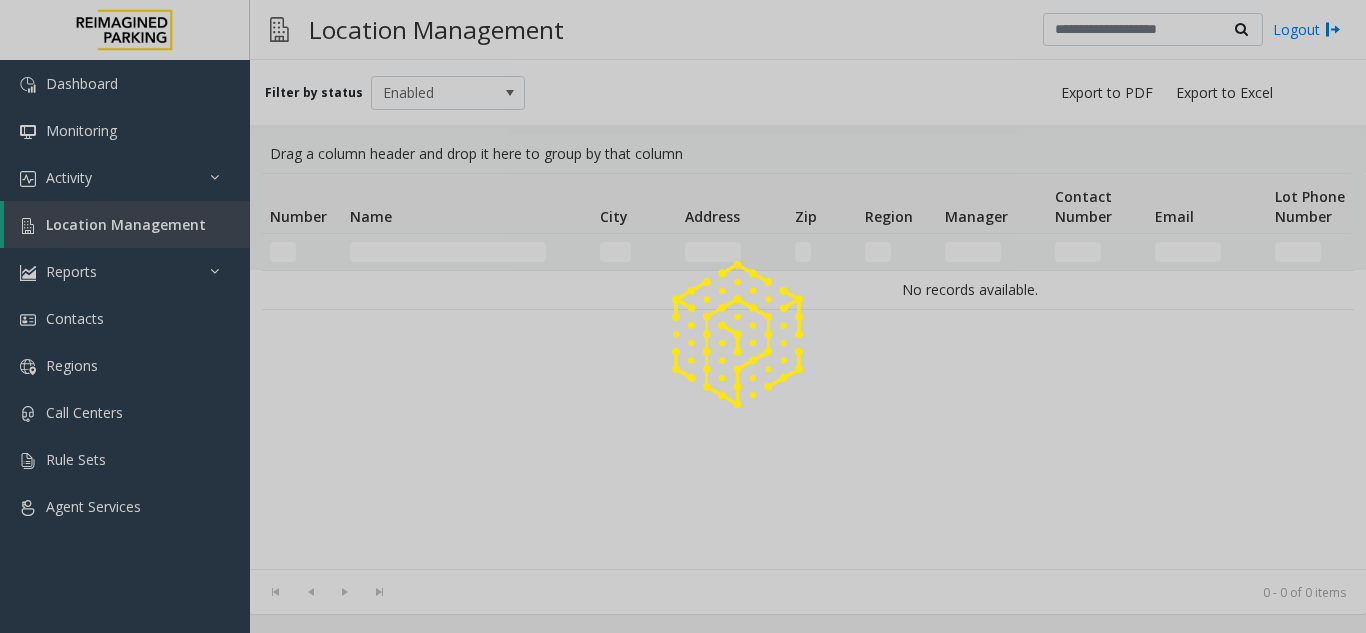 scroll, scrollTop: 0, scrollLeft: 0, axis: both 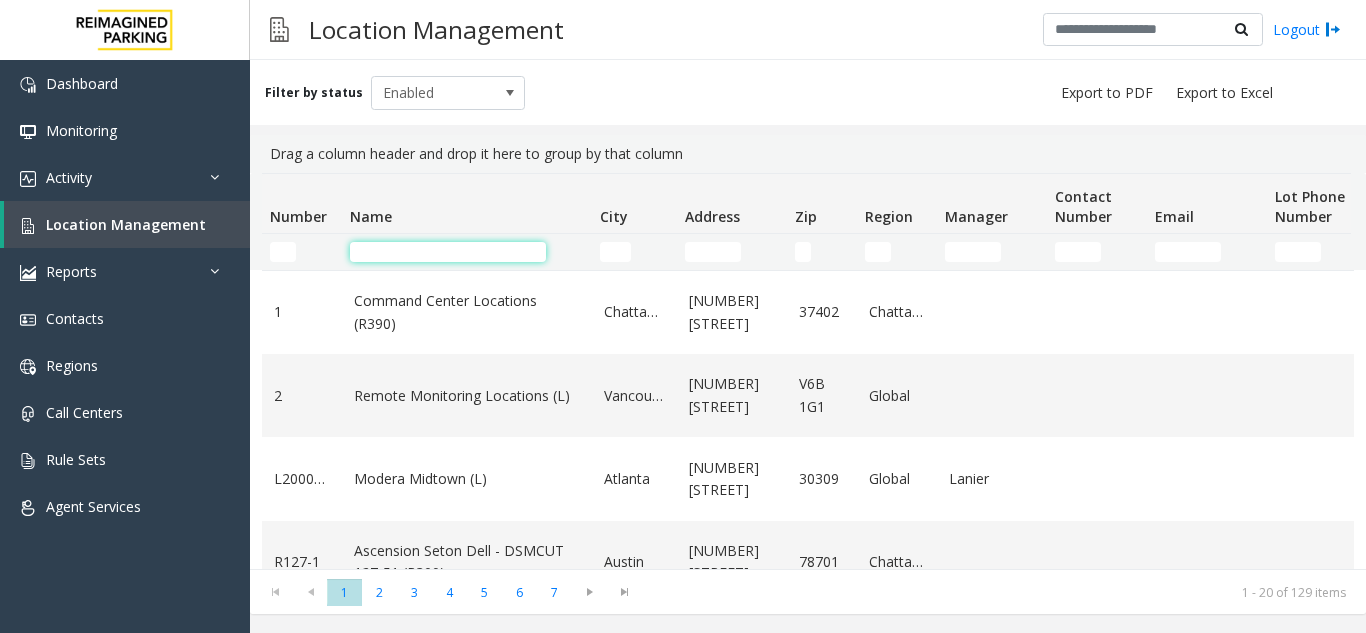 click 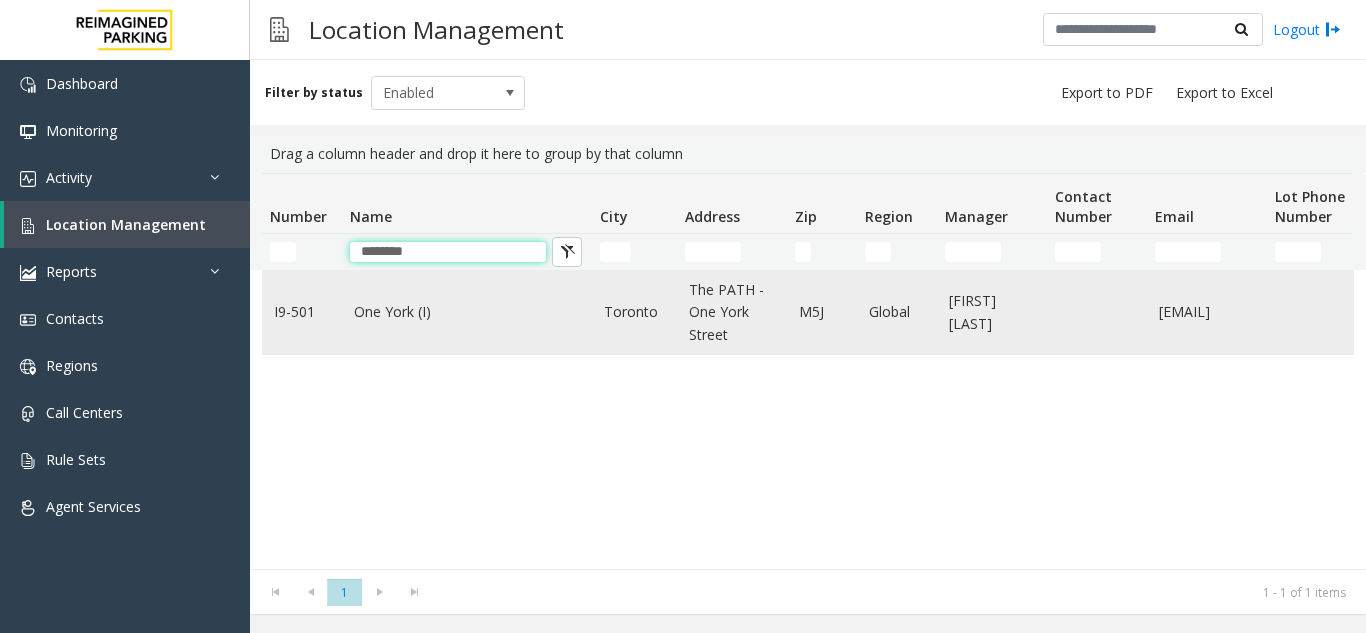 type on "********" 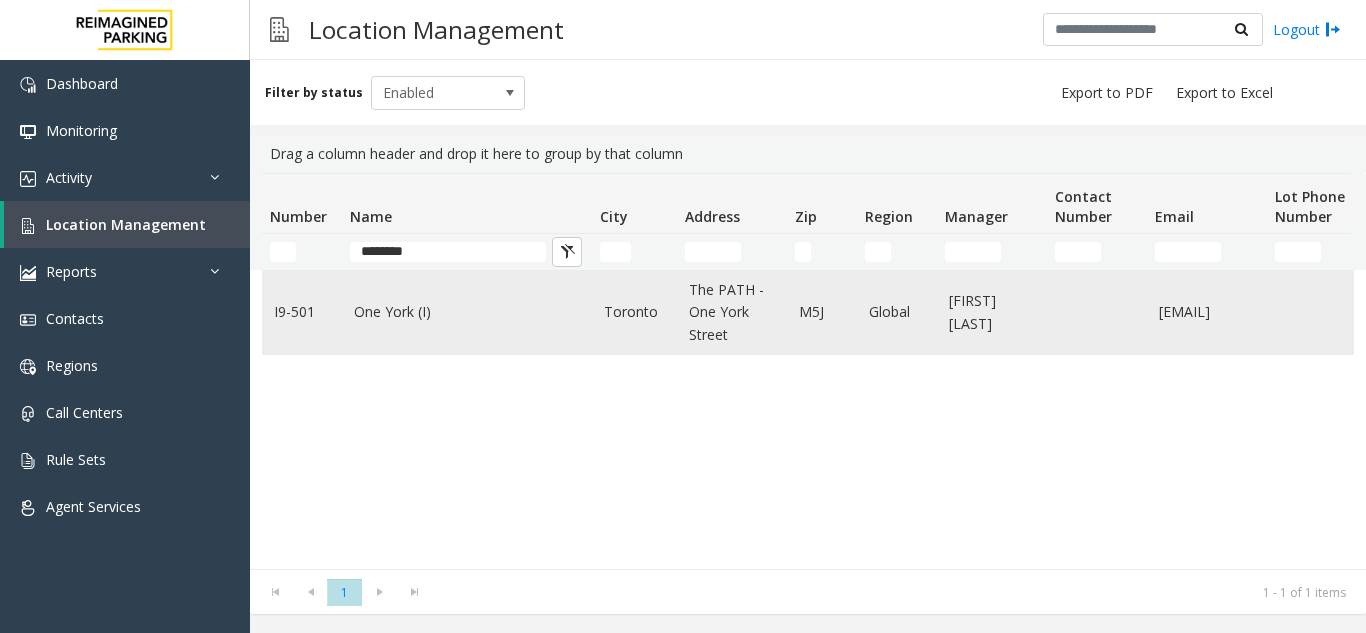 click on "One York (I)" 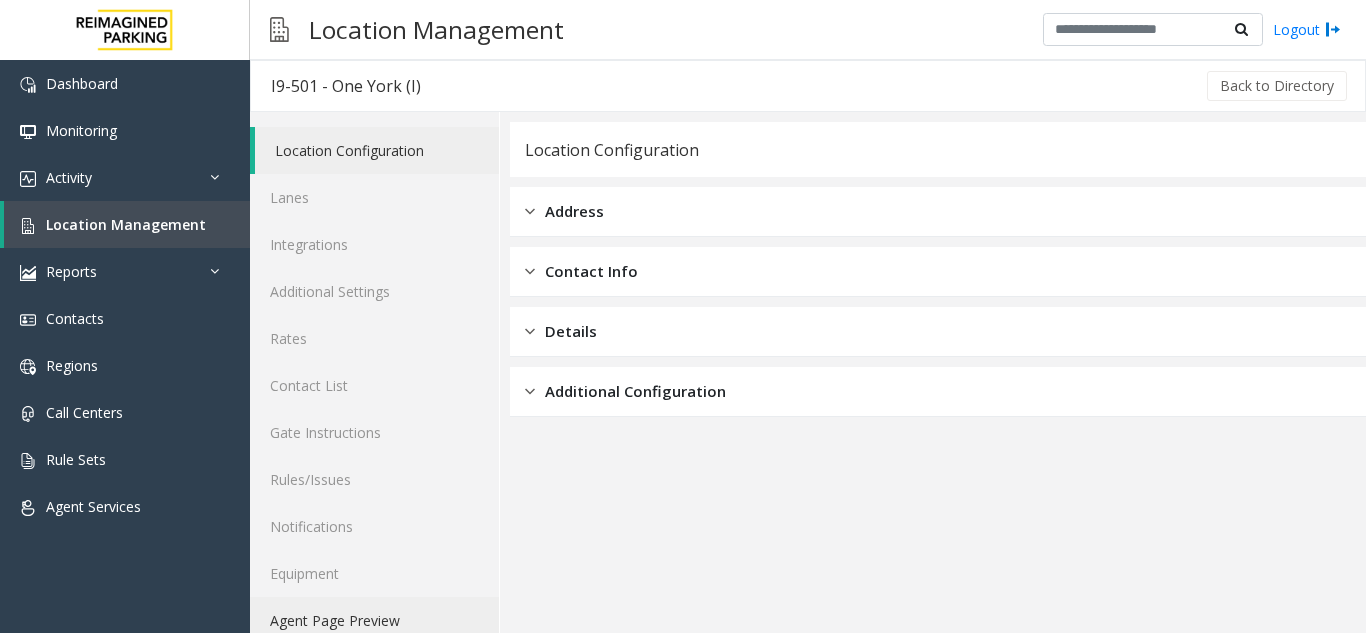 click on "Agent Page Preview" 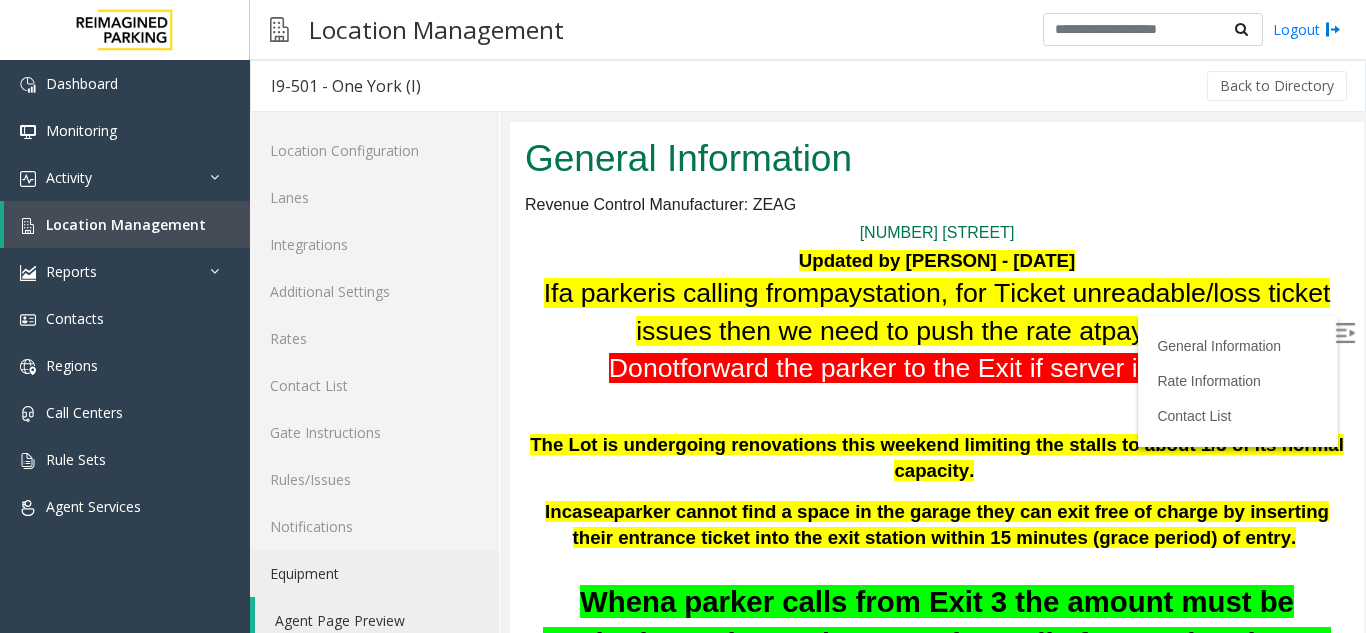 scroll, scrollTop: 100, scrollLeft: 0, axis: vertical 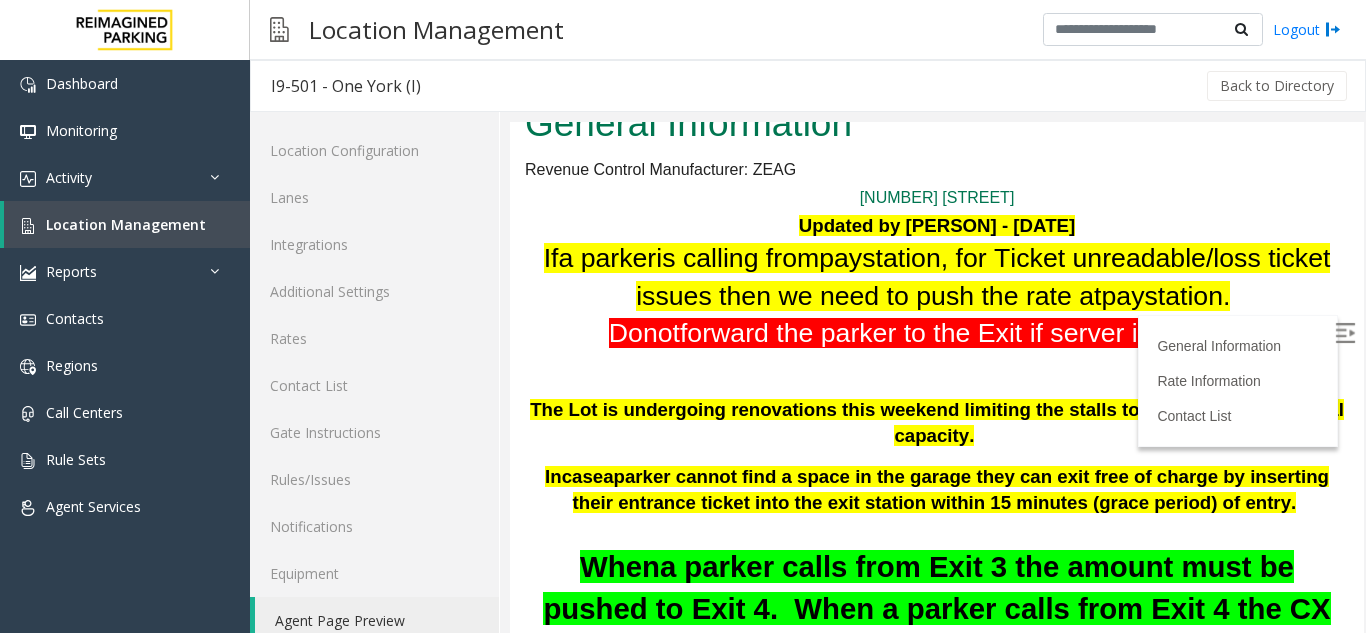 click at bounding box center [1345, 333] 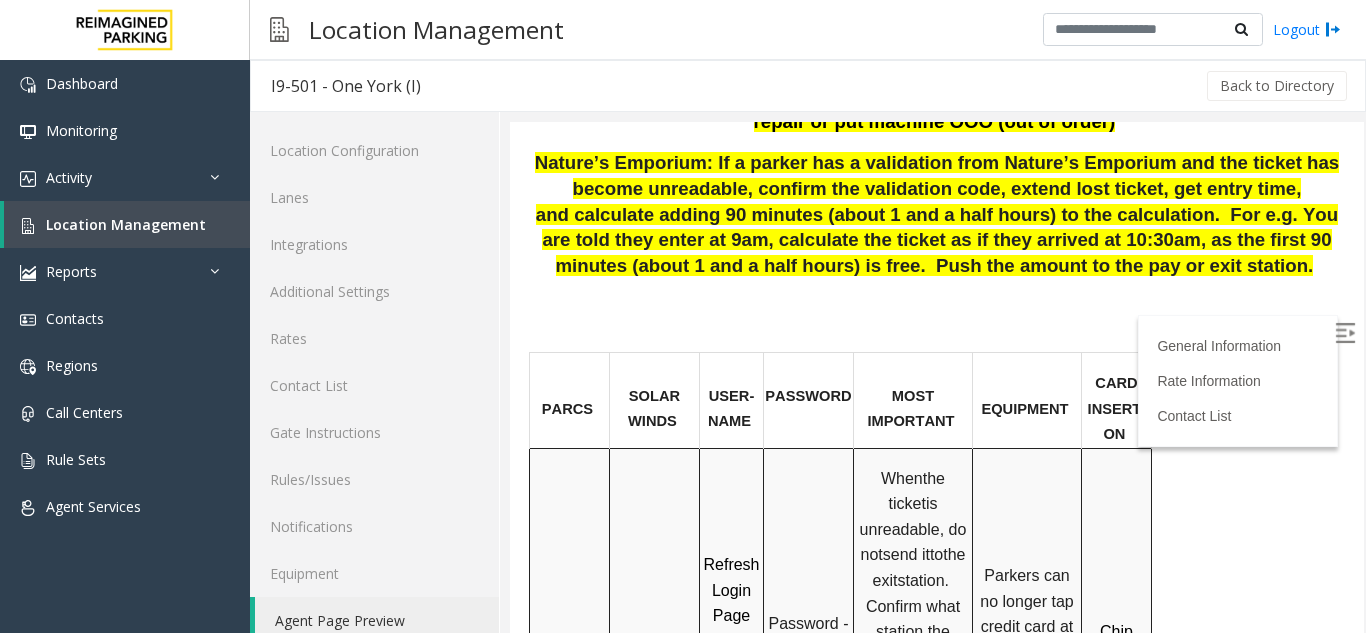 scroll, scrollTop: 1400, scrollLeft: 0, axis: vertical 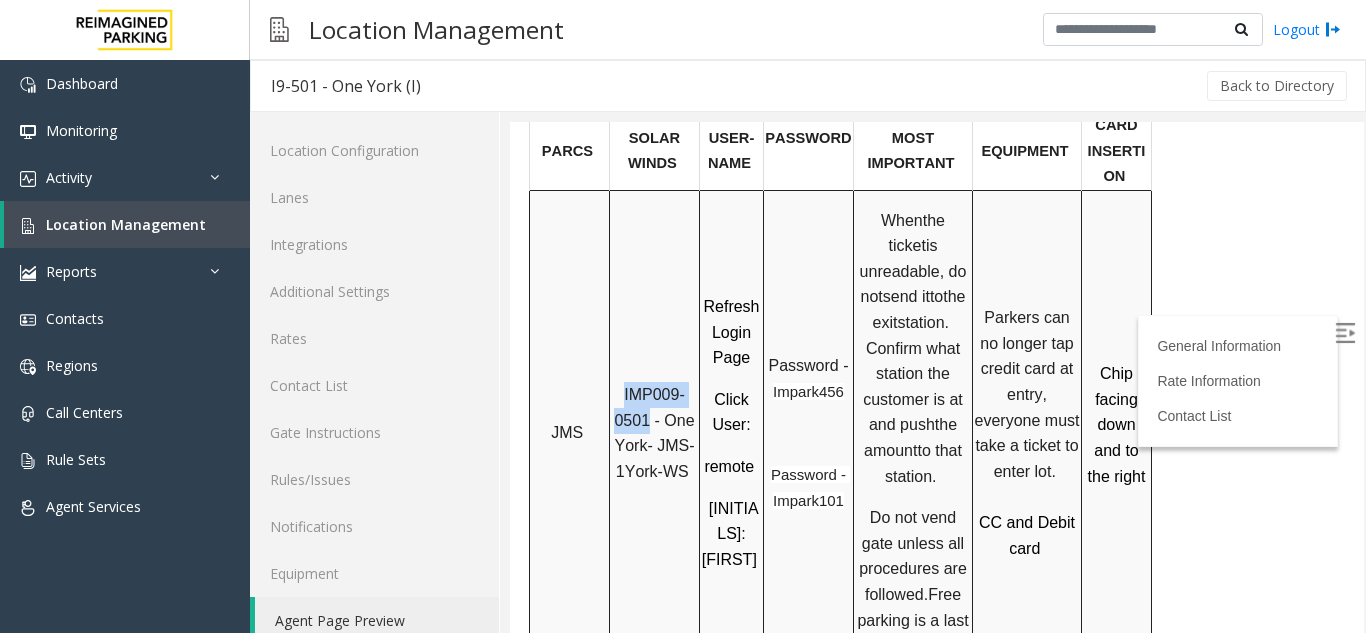 drag, startPoint x: 623, startPoint y: 354, endPoint x: 649, endPoint y: 381, distance: 37.48333 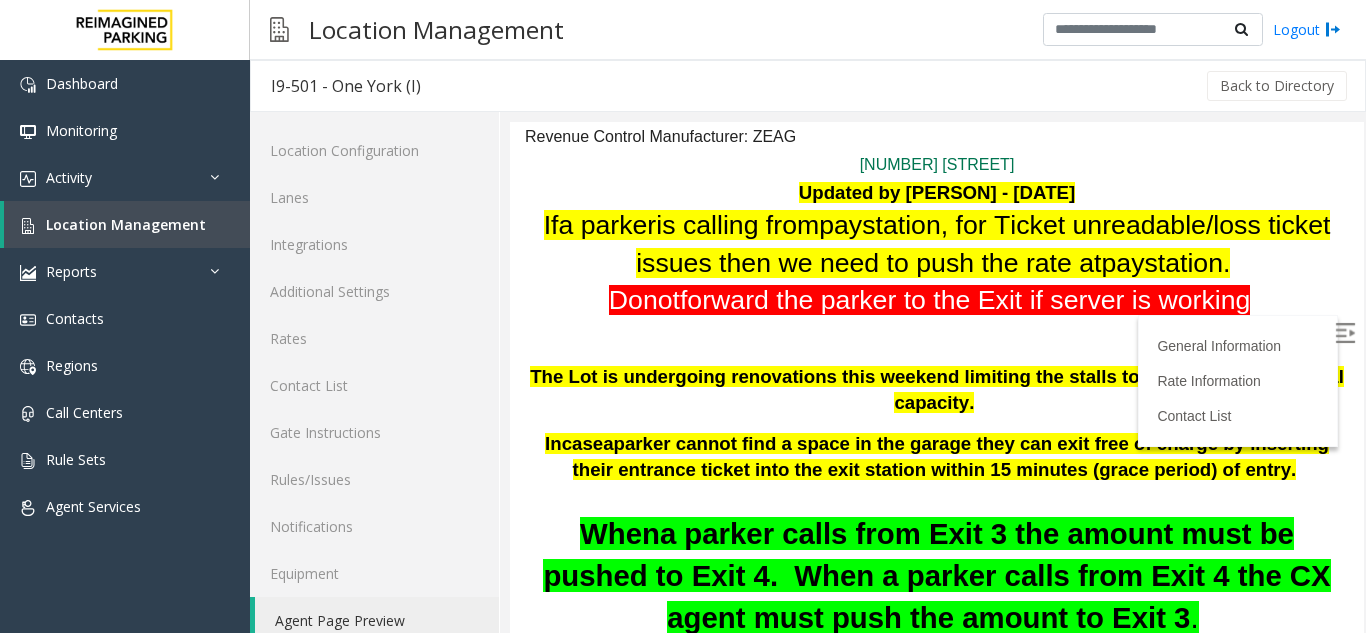 scroll, scrollTop: 0, scrollLeft: 0, axis: both 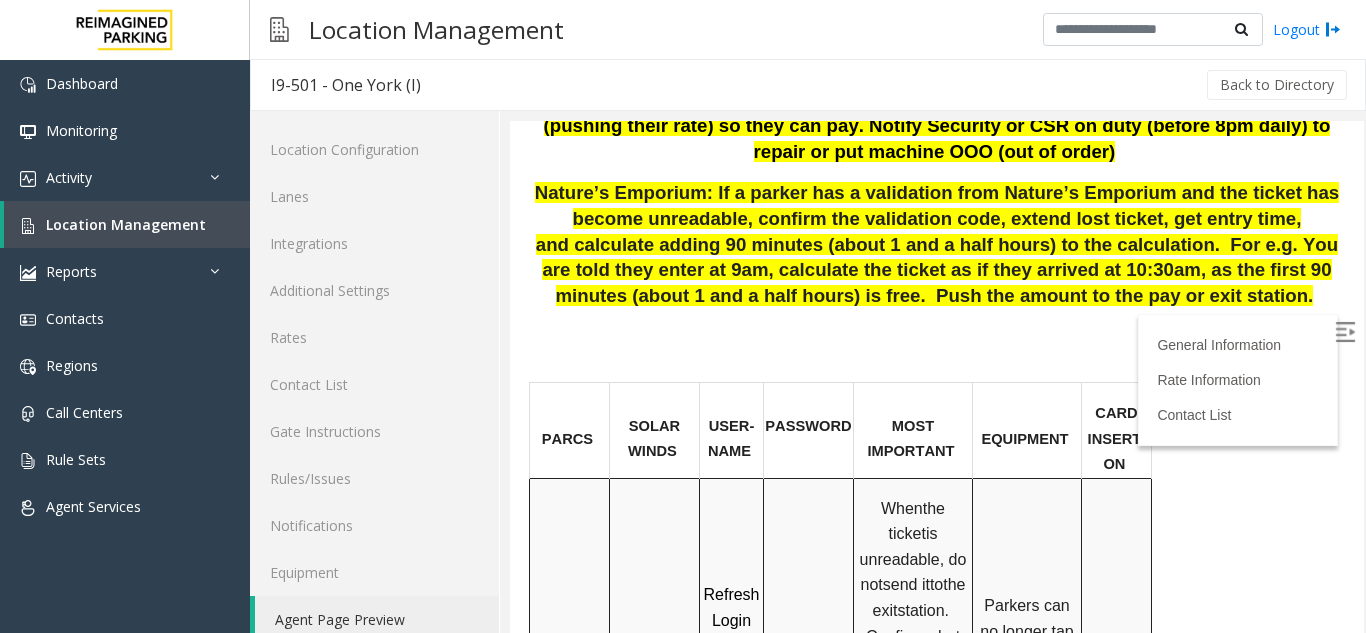 click on "PASSWORD" at bounding box center [809, 430] 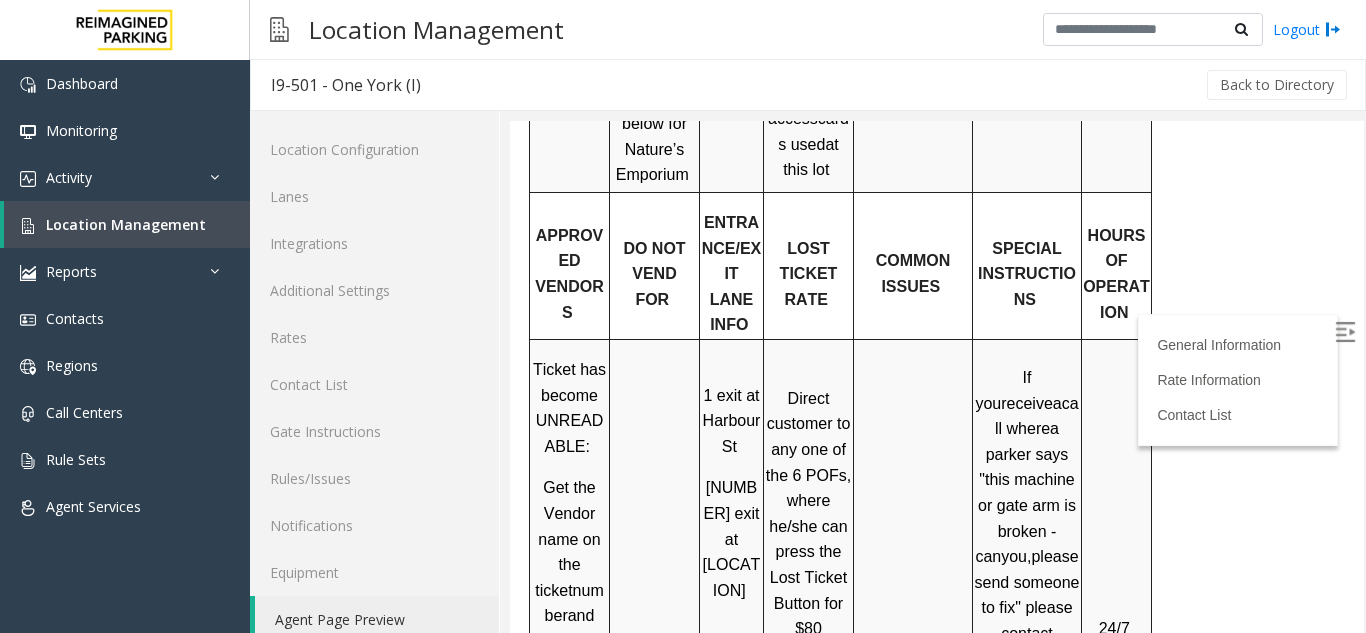 scroll, scrollTop: 2911, scrollLeft: 0, axis: vertical 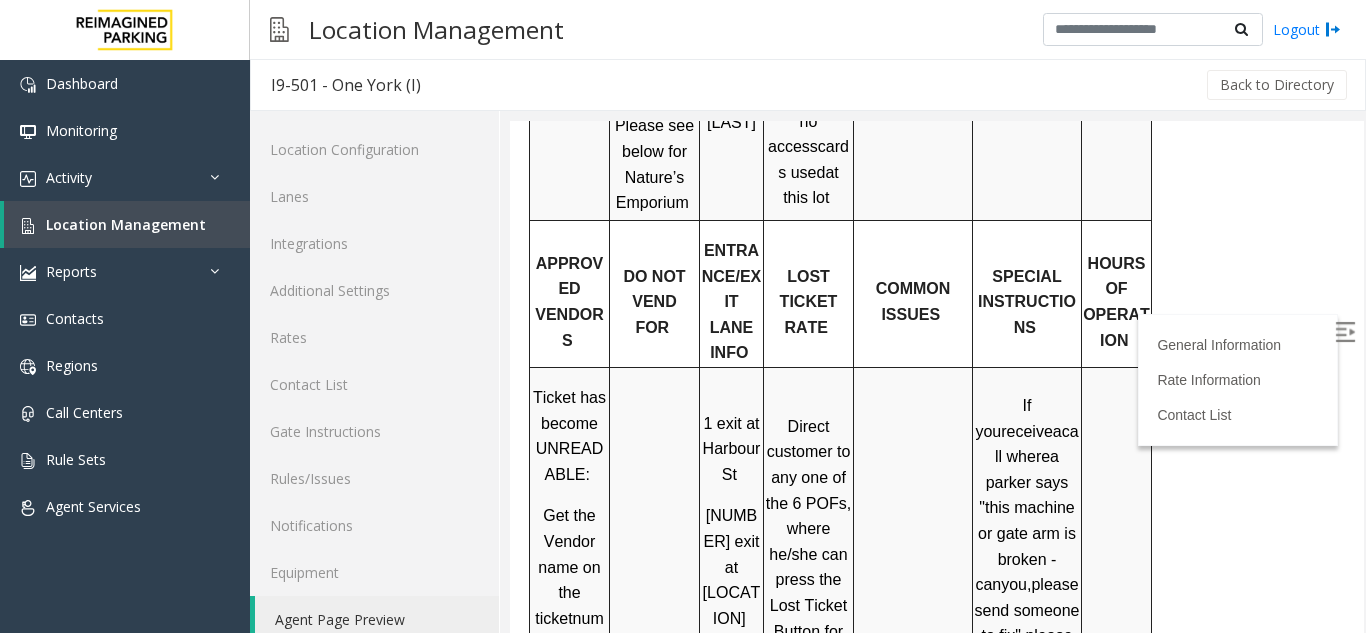click at bounding box center (913, 657) 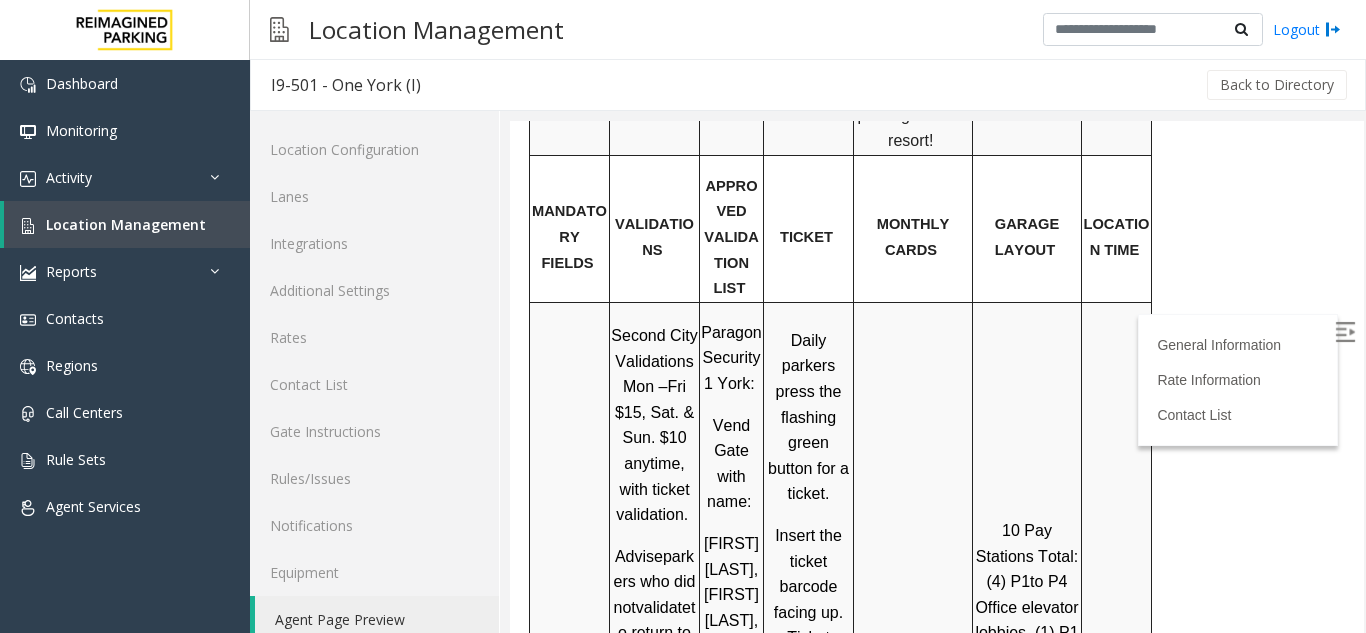 scroll, scrollTop: 2004, scrollLeft: 0, axis: vertical 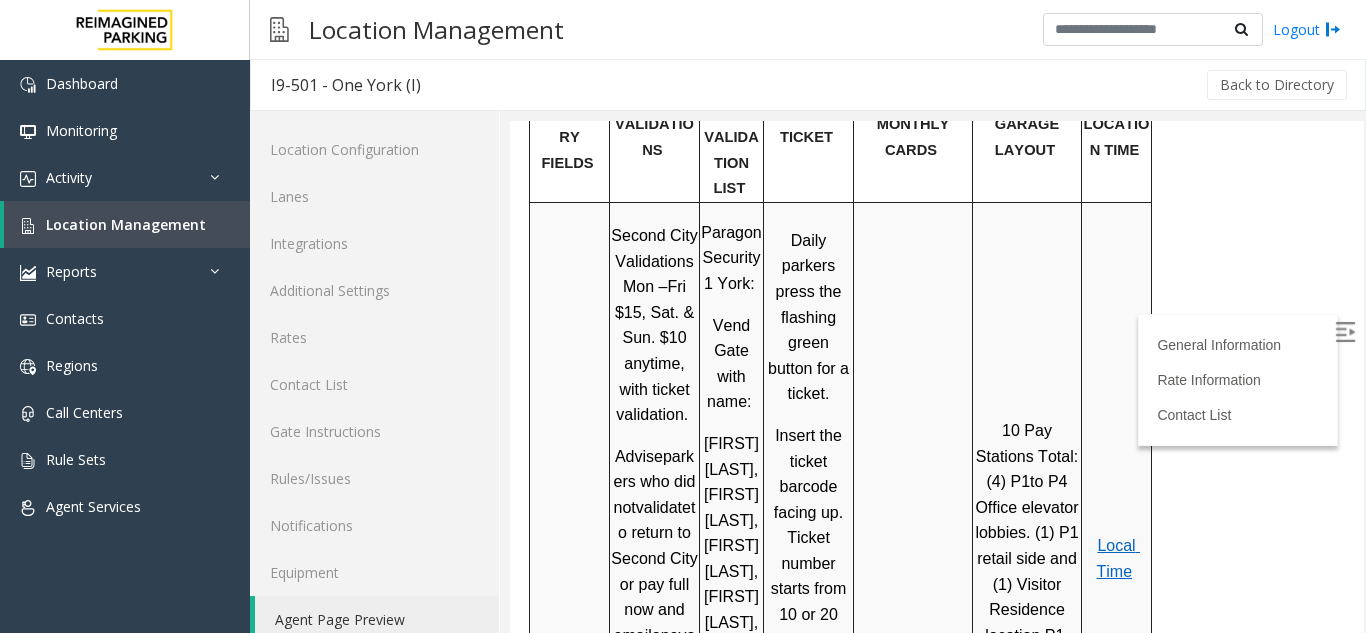 click at bounding box center [913, 550] 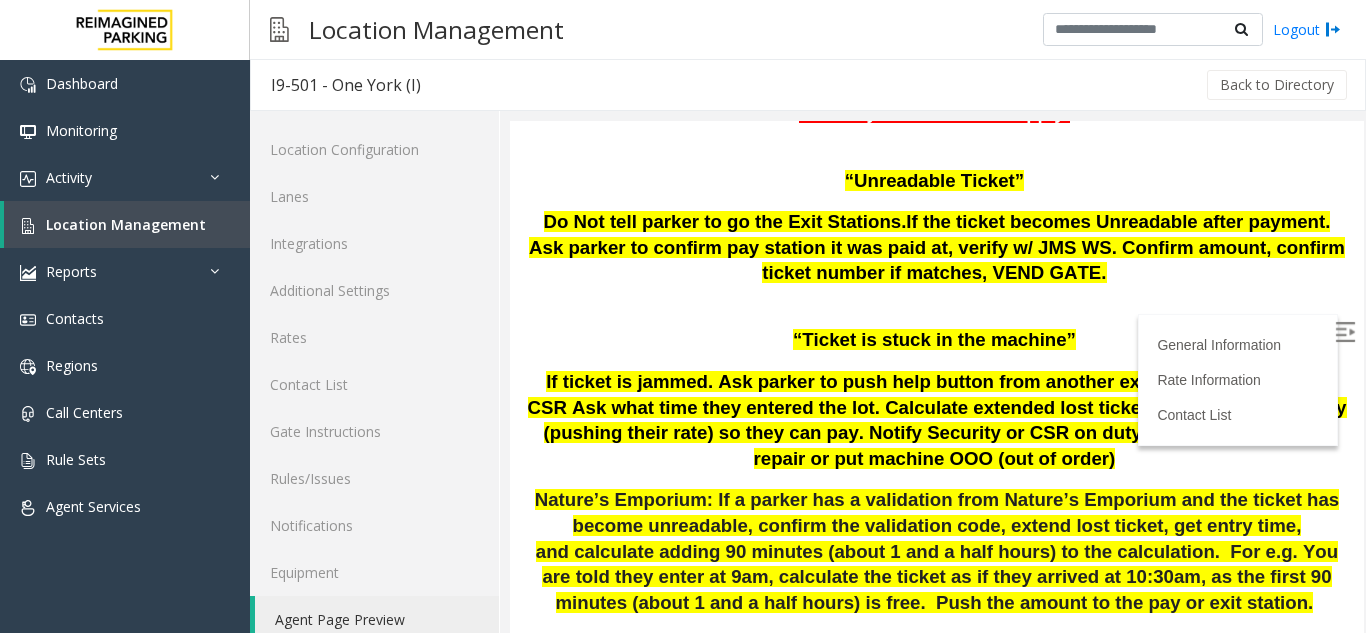 scroll, scrollTop: 404, scrollLeft: 0, axis: vertical 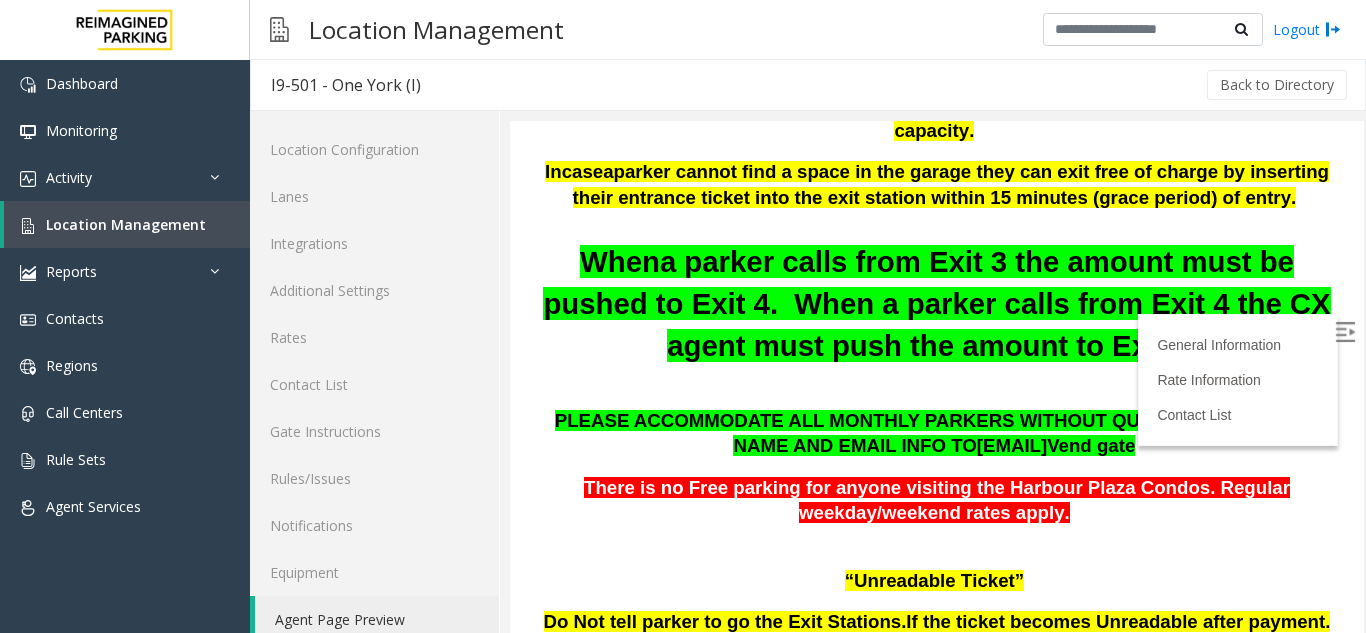 click on "When  a parker calls from Exit 3 the amount must be pushed to Exit 4.  When a parker calls from Exit 4 the CX agent must push the amount to Exit 3 ." at bounding box center (937, 304) 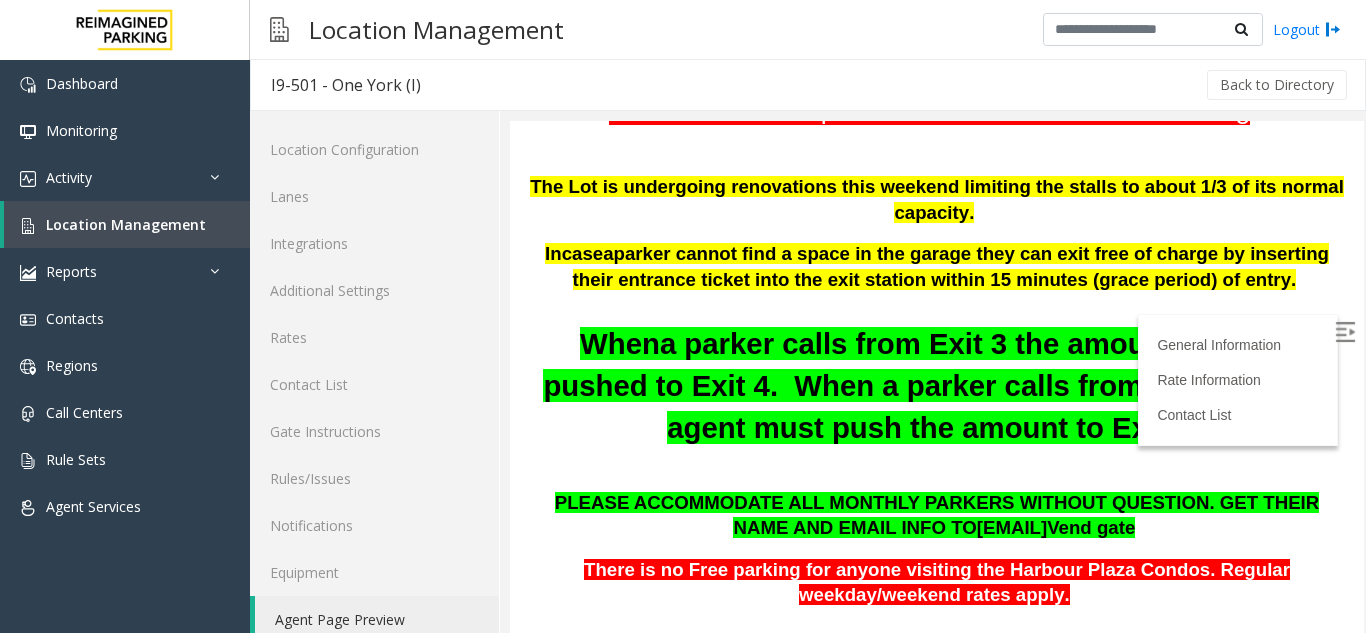 scroll, scrollTop: 44, scrollLeft: 0, axis: vertical 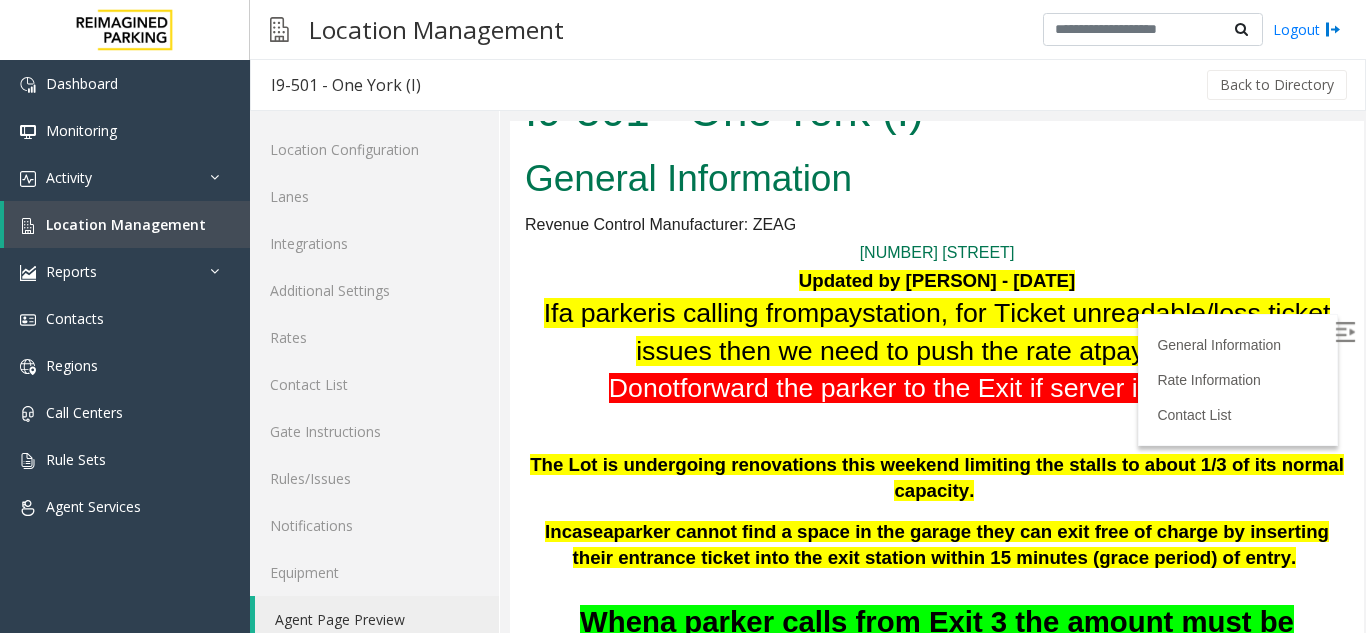 click on "Agent Page Preview" 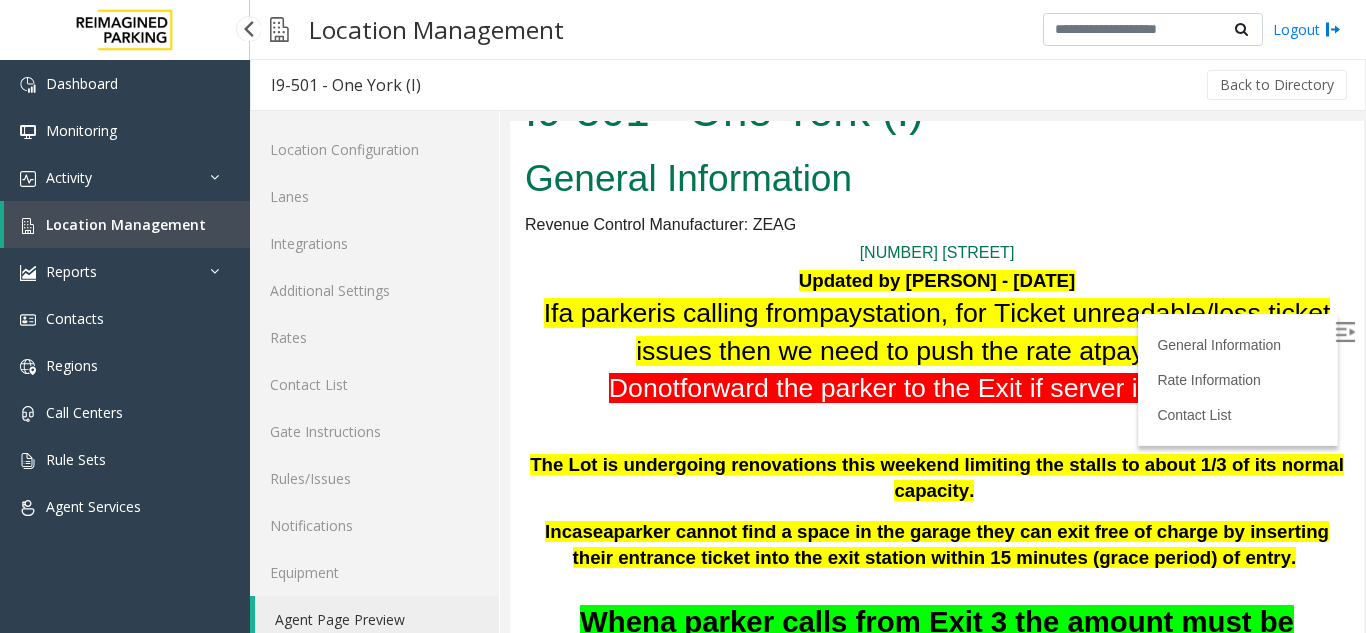 click on "Location Management" at bounding box center (126, 224) 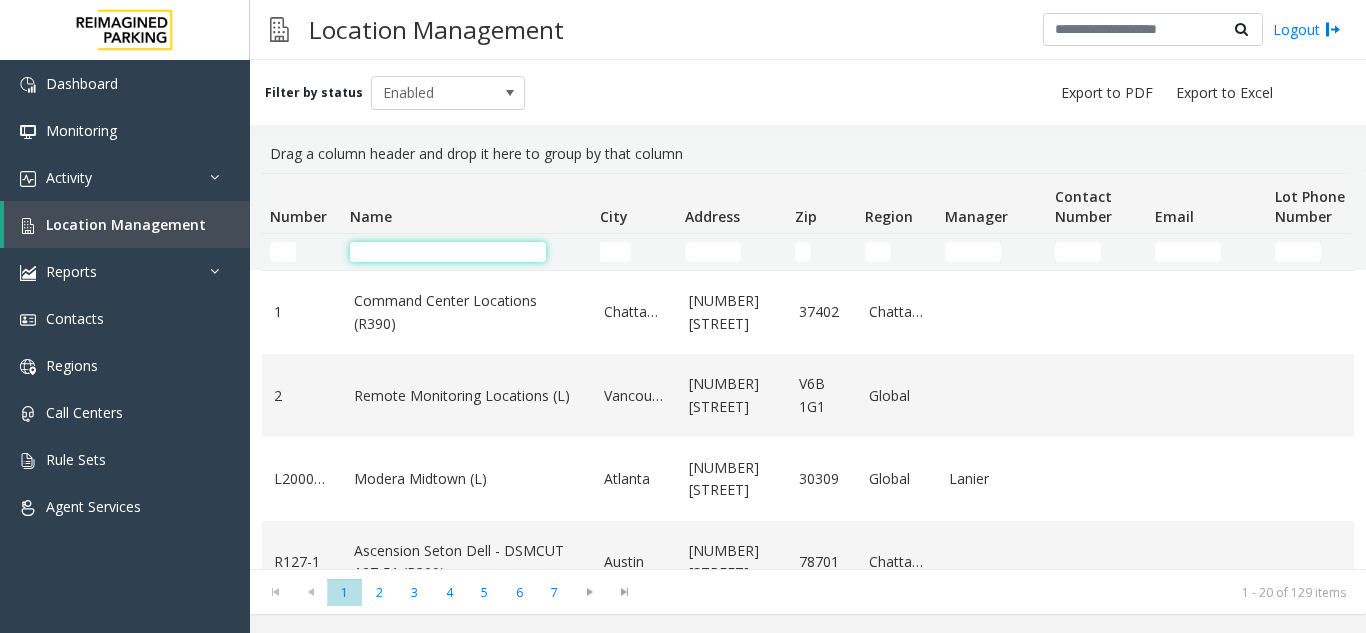 click 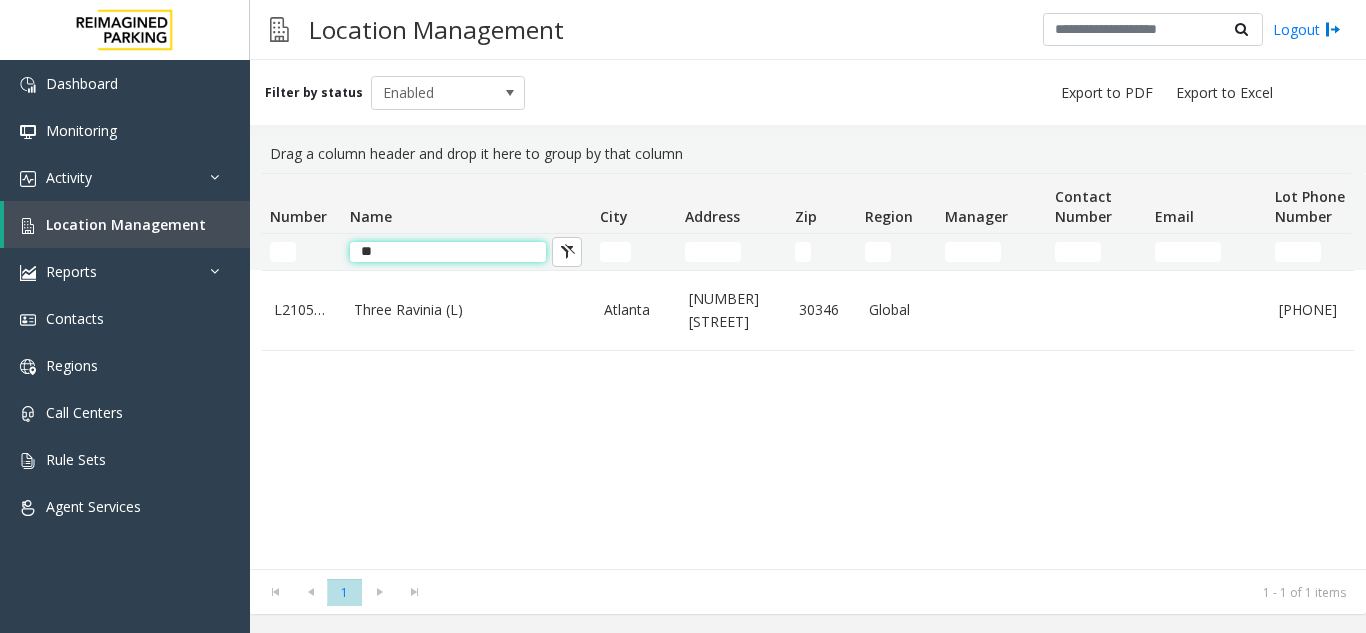 type on "*" 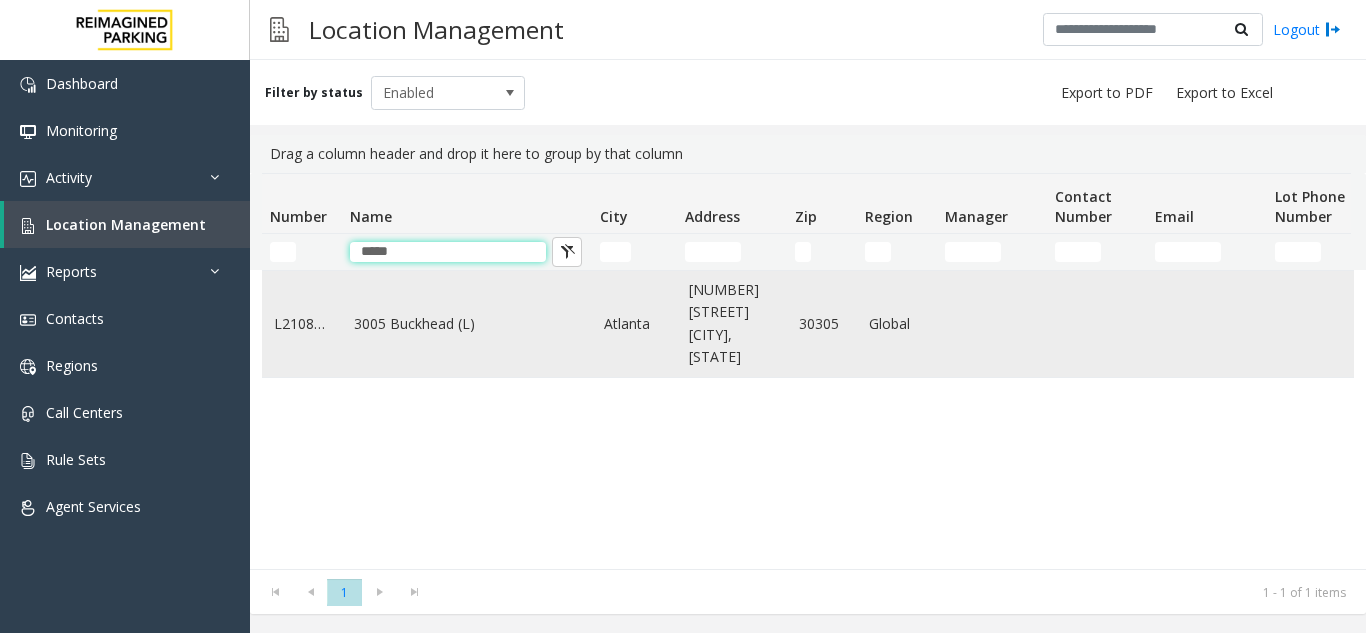 type on "*****" 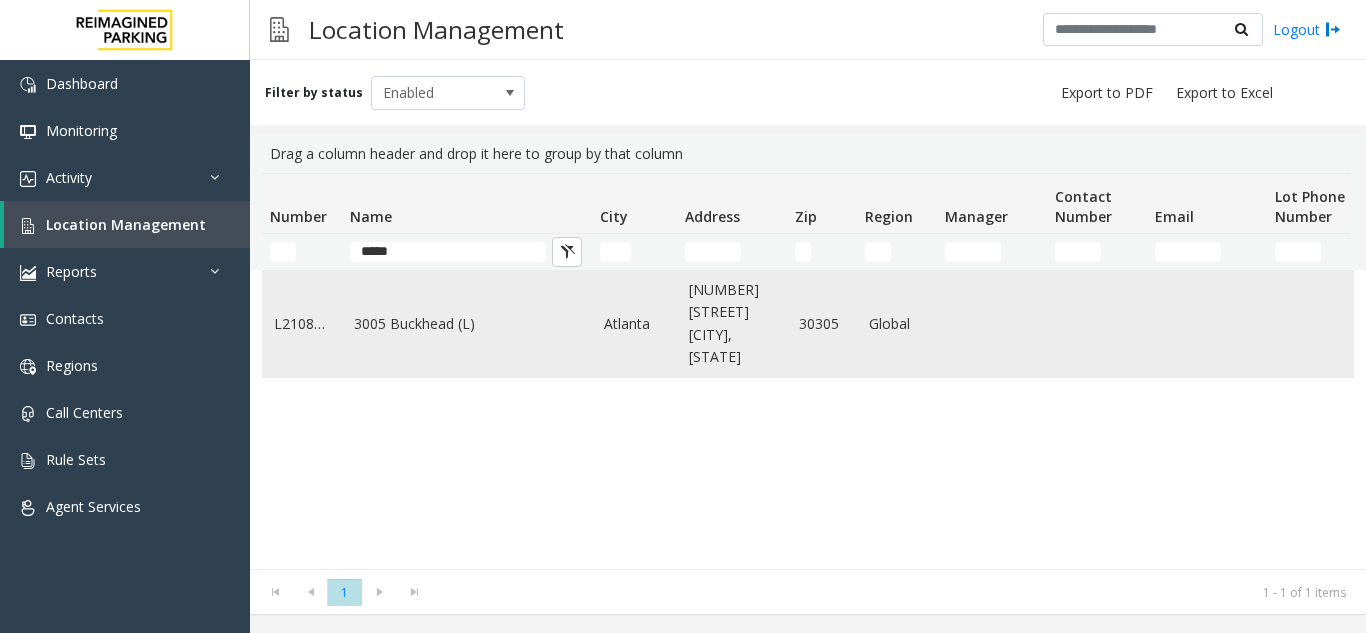 click on "3005 Buckhead (L)" 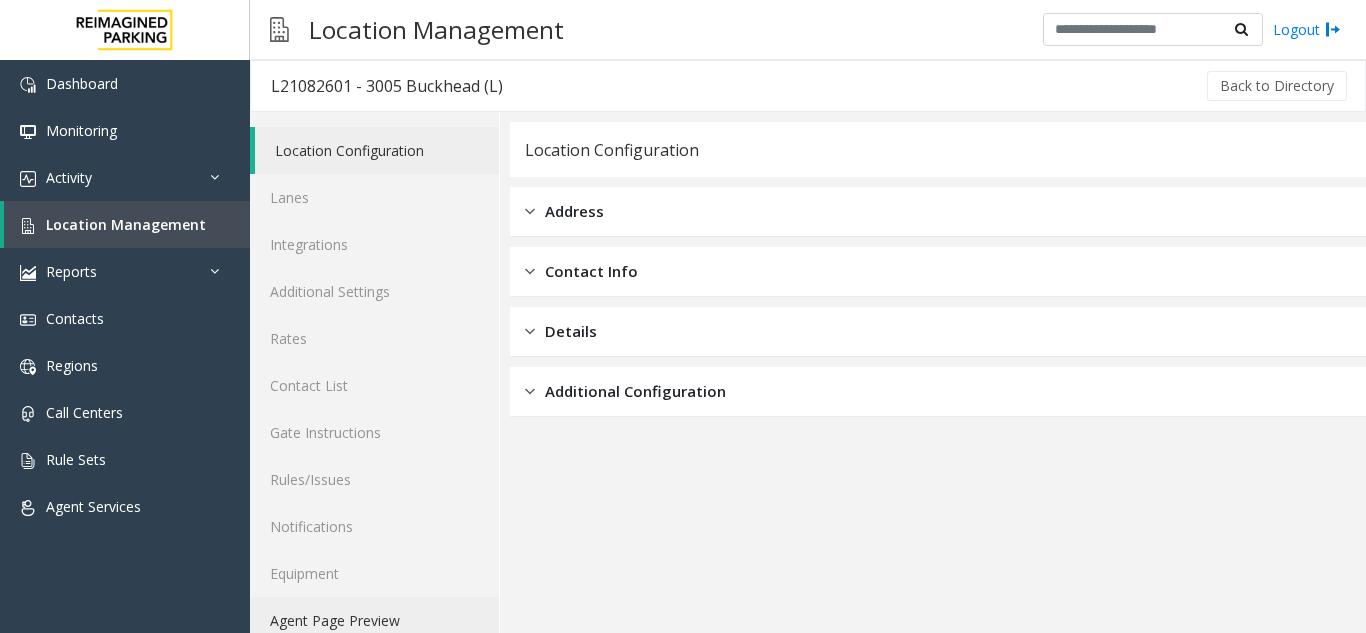 click on "Agent Page Preview" 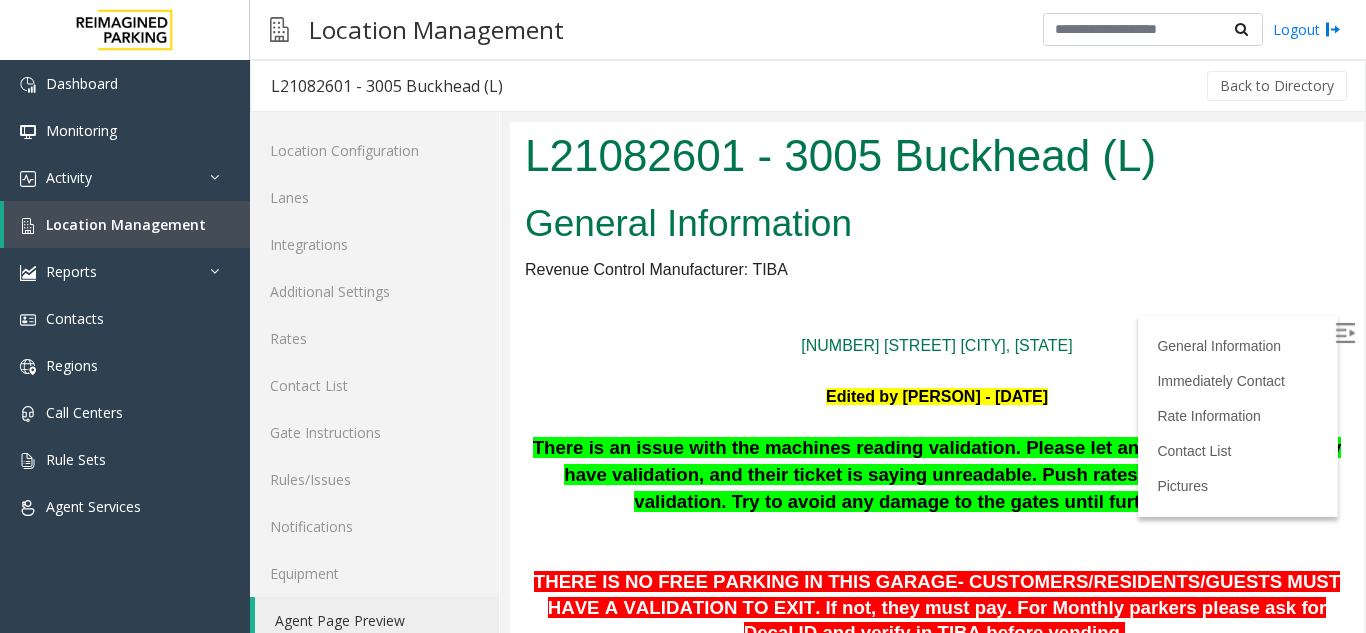 scroll, scrollTop: 0, scrollLeft: 0, axis: both 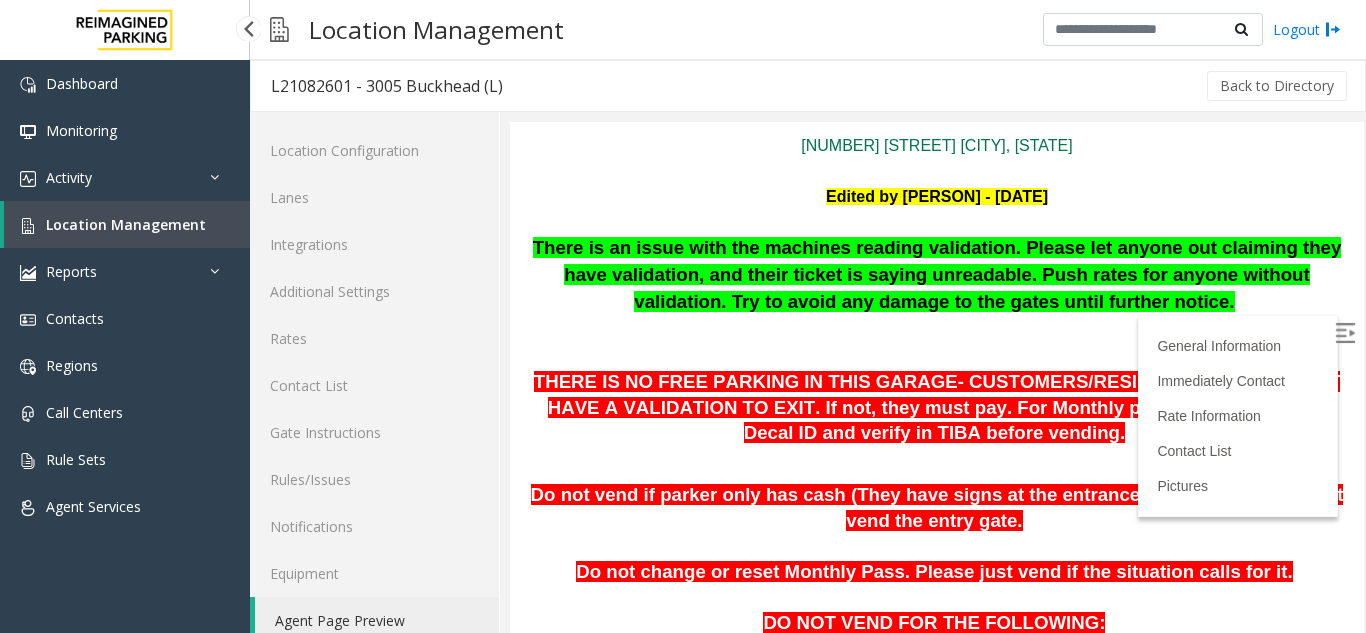 click on "Location Management" at bounding box center [126, 224] 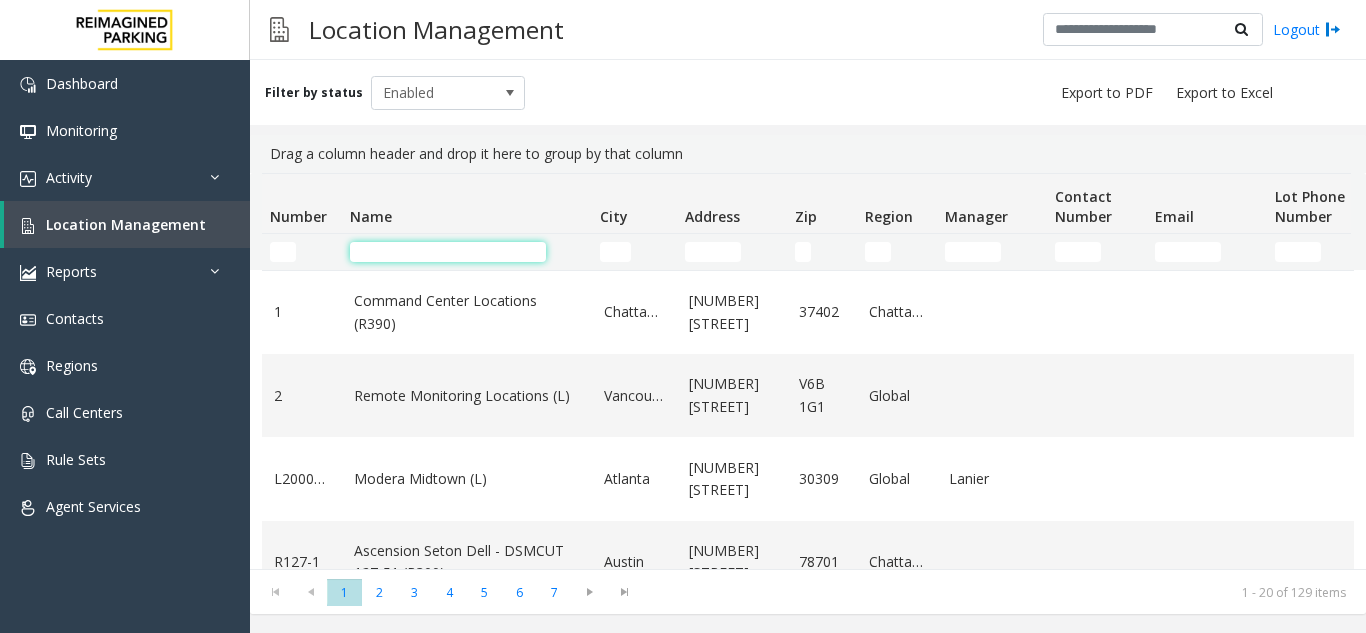 click 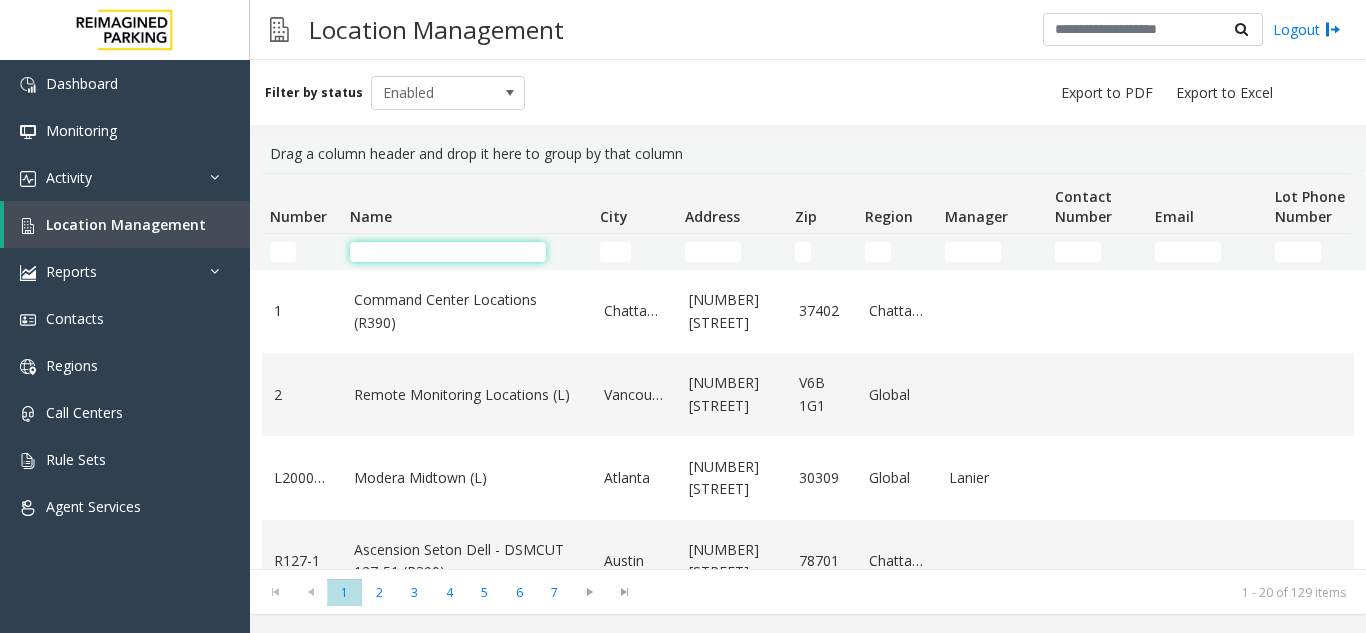 scroll, scrollTop: 0, scrollLeft: 0, axis: both 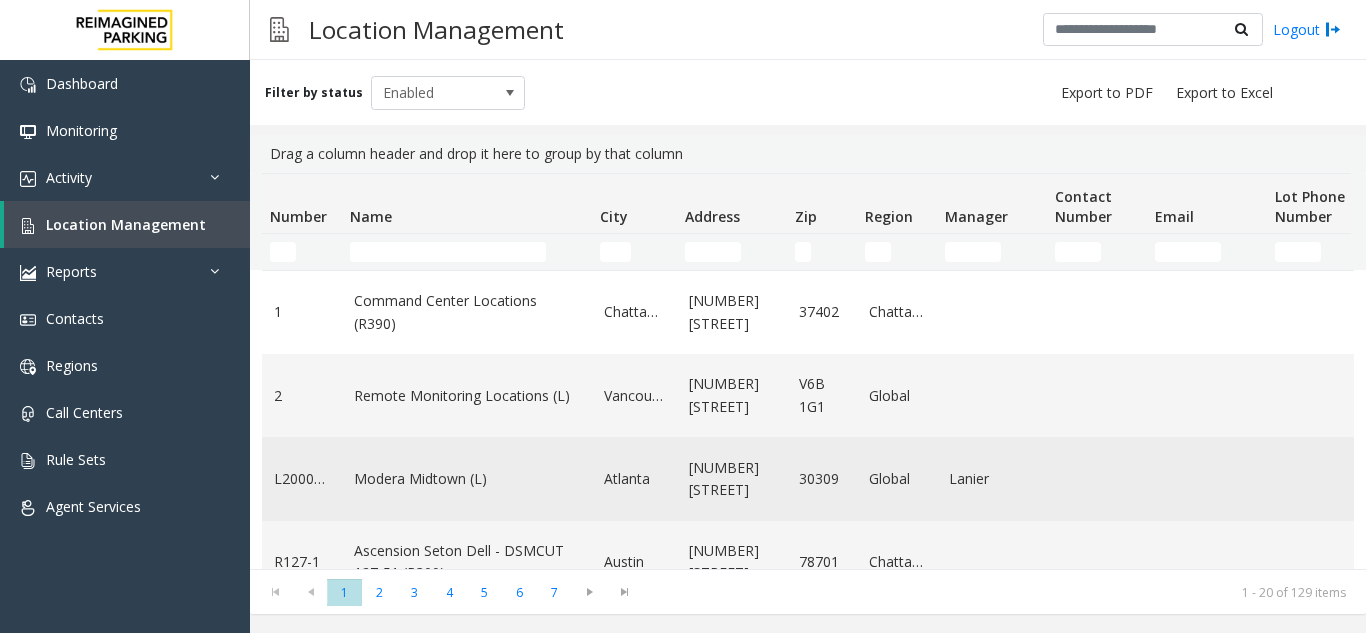 click on "Modera Midtown	(L)" 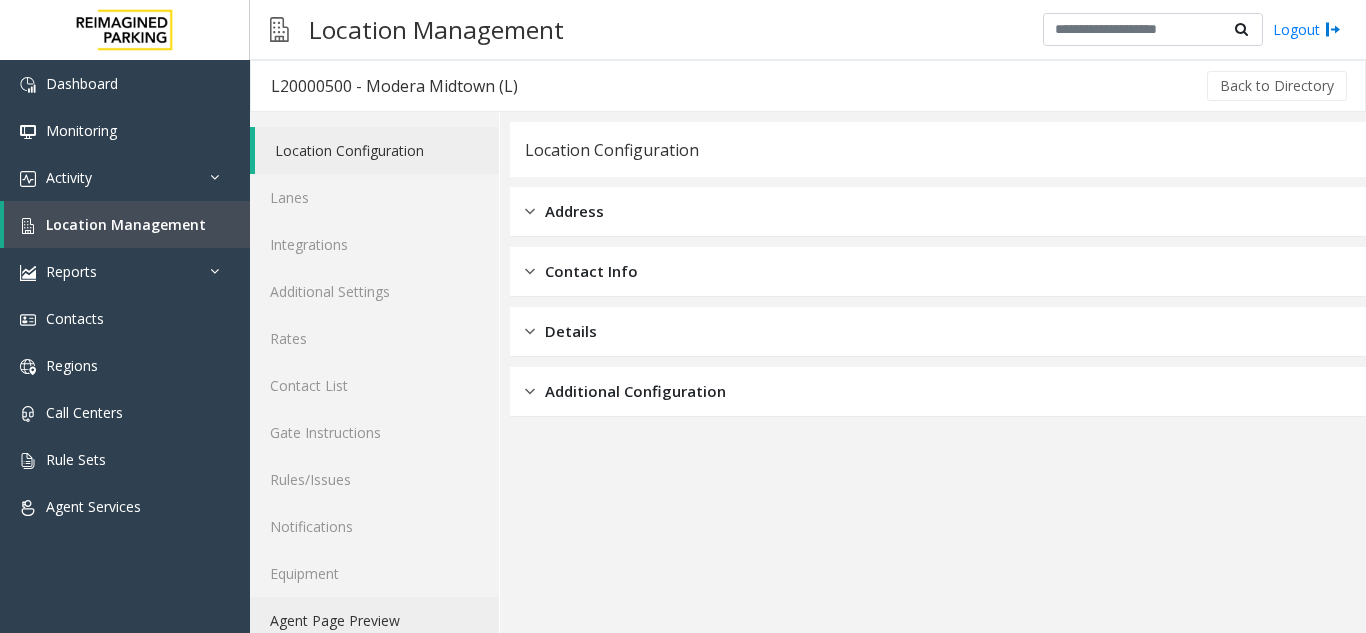 click on "Agent Page Preview" 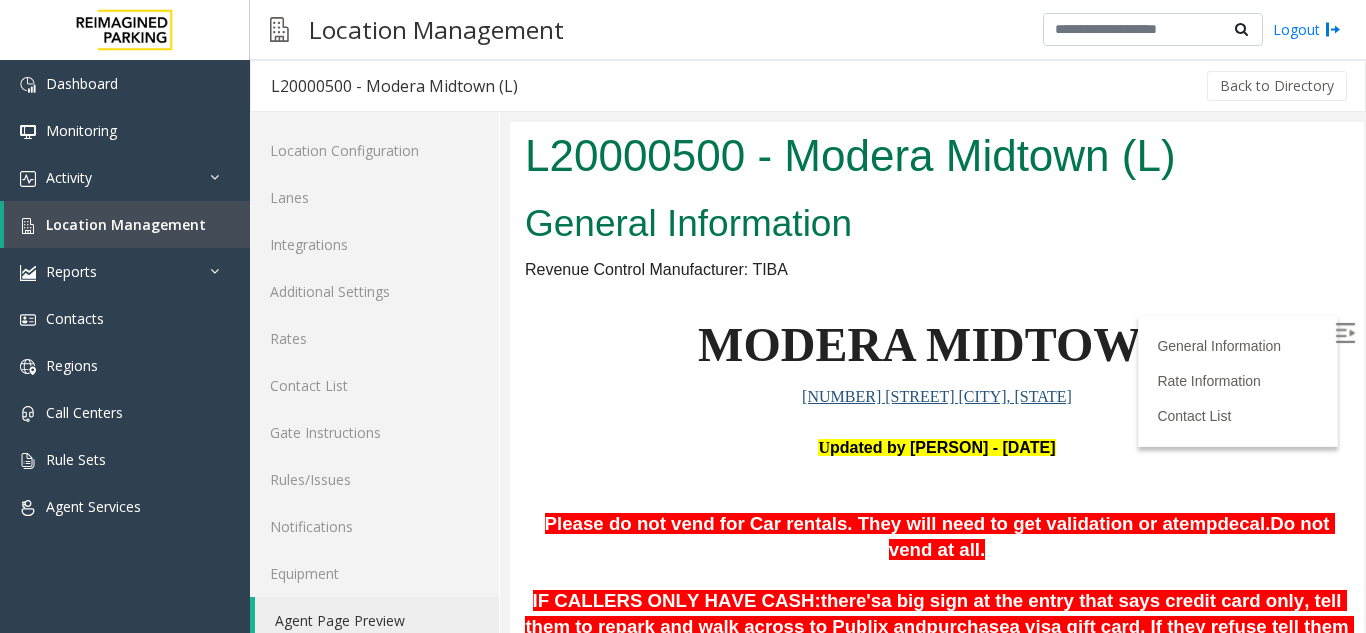 scroll, scrollTop: 300, scrollLeft: 0, axis: vertical 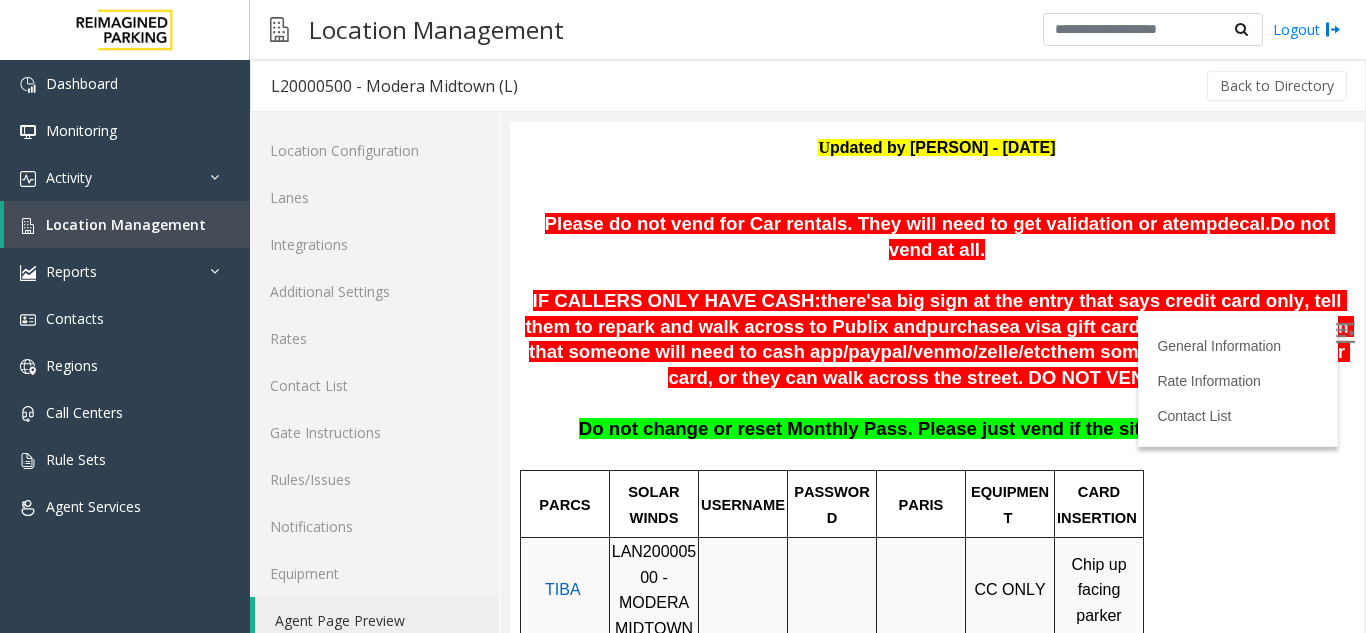 click at bounding box center [1345, 333] 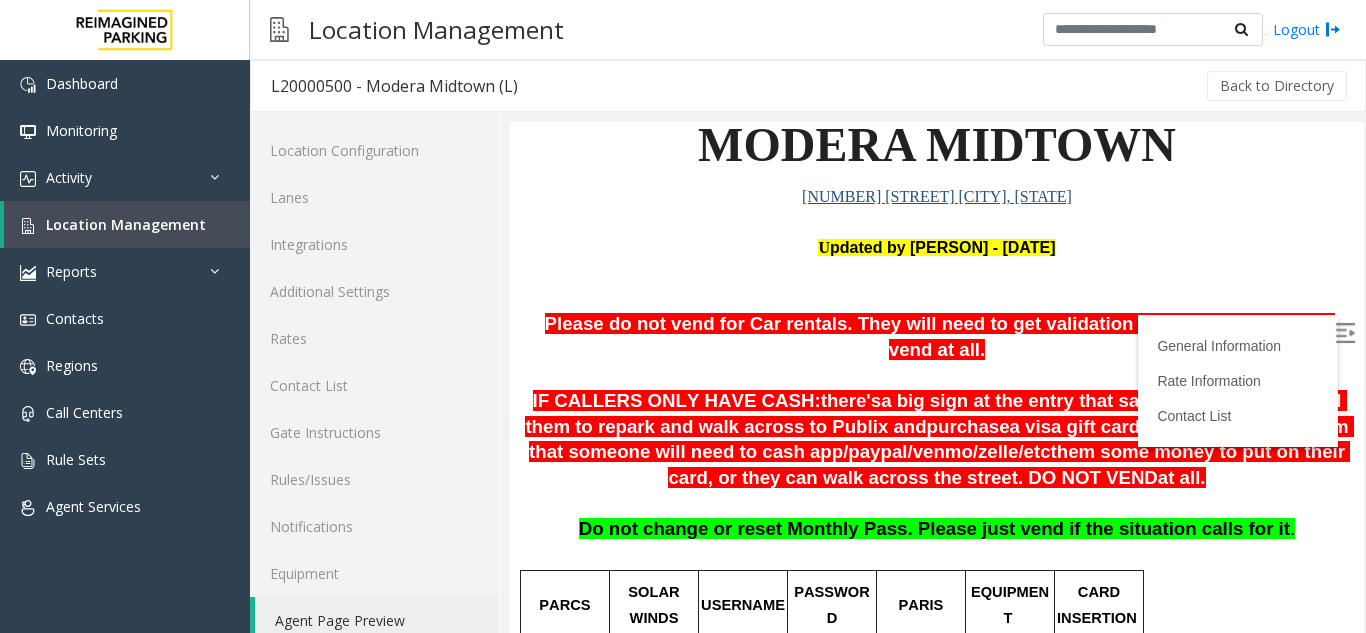 scroll, scrollTop: 0, scrollLeft: 0, axis: both 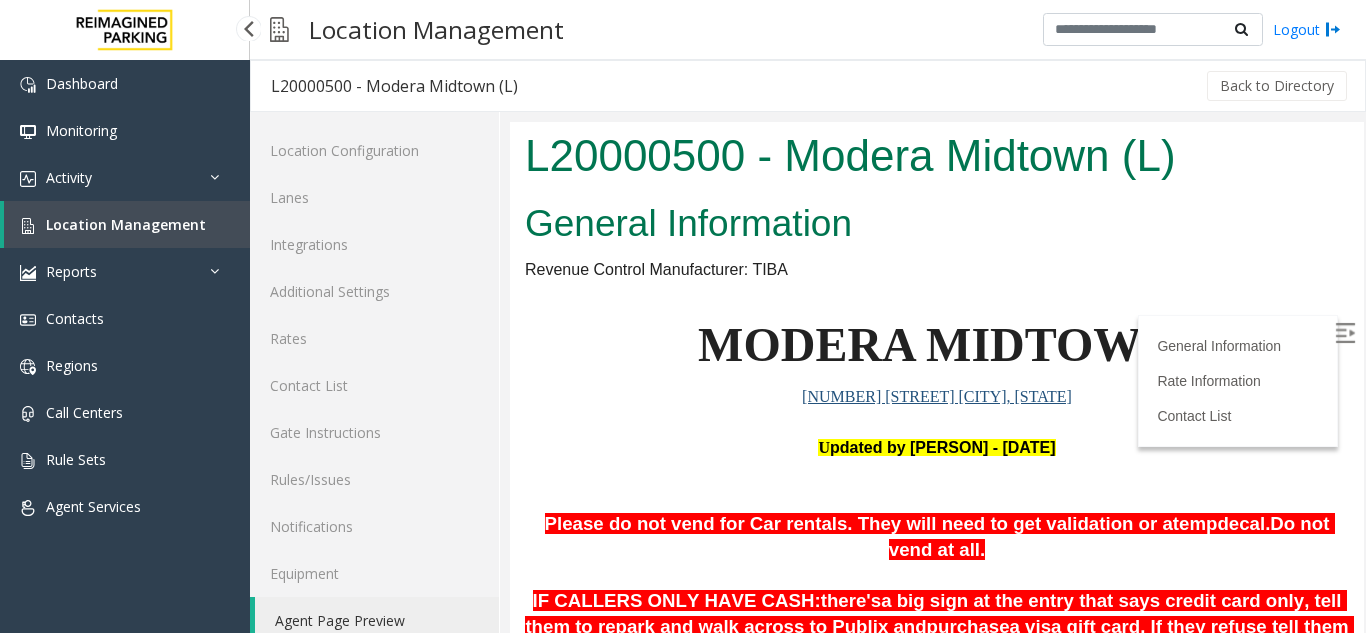 click on "Location Management" at bounding box center [126, 224] 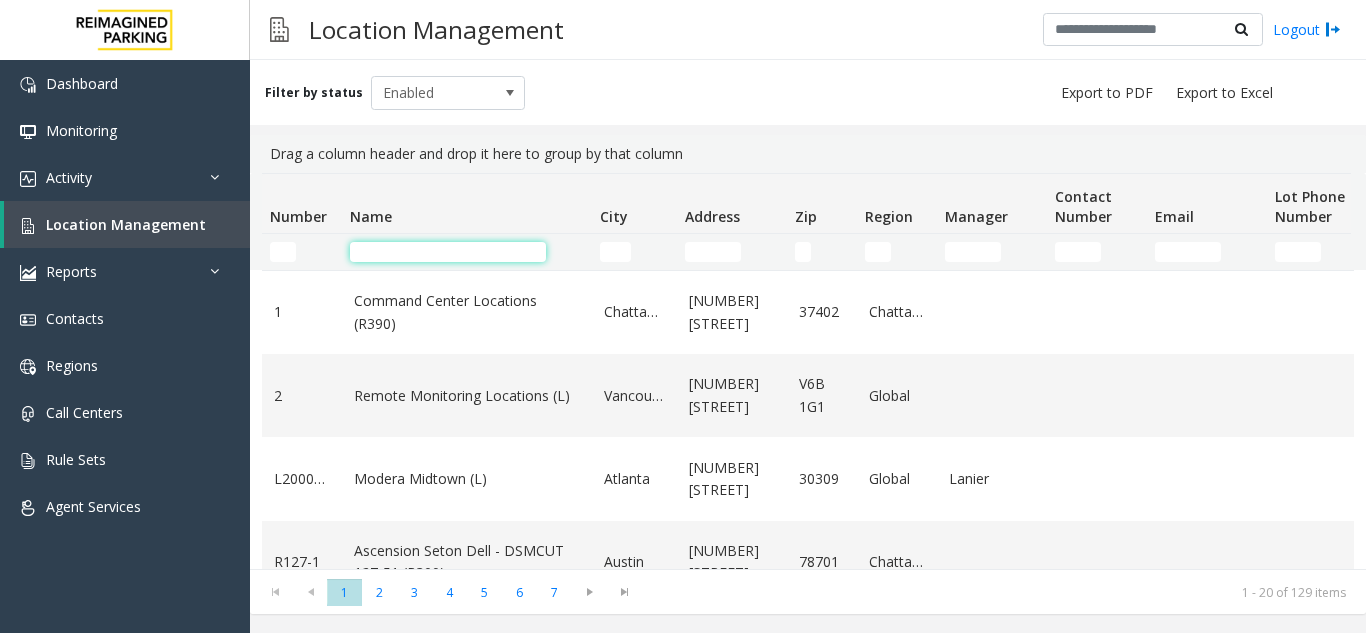 click 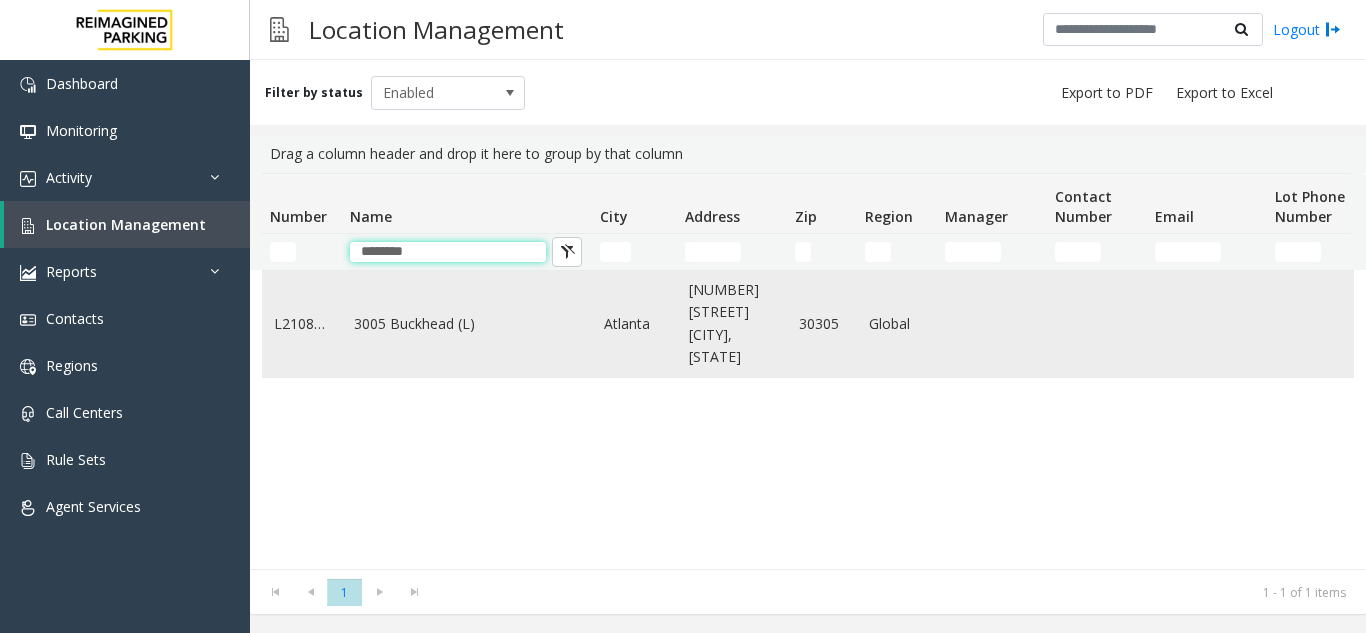 type on "********" 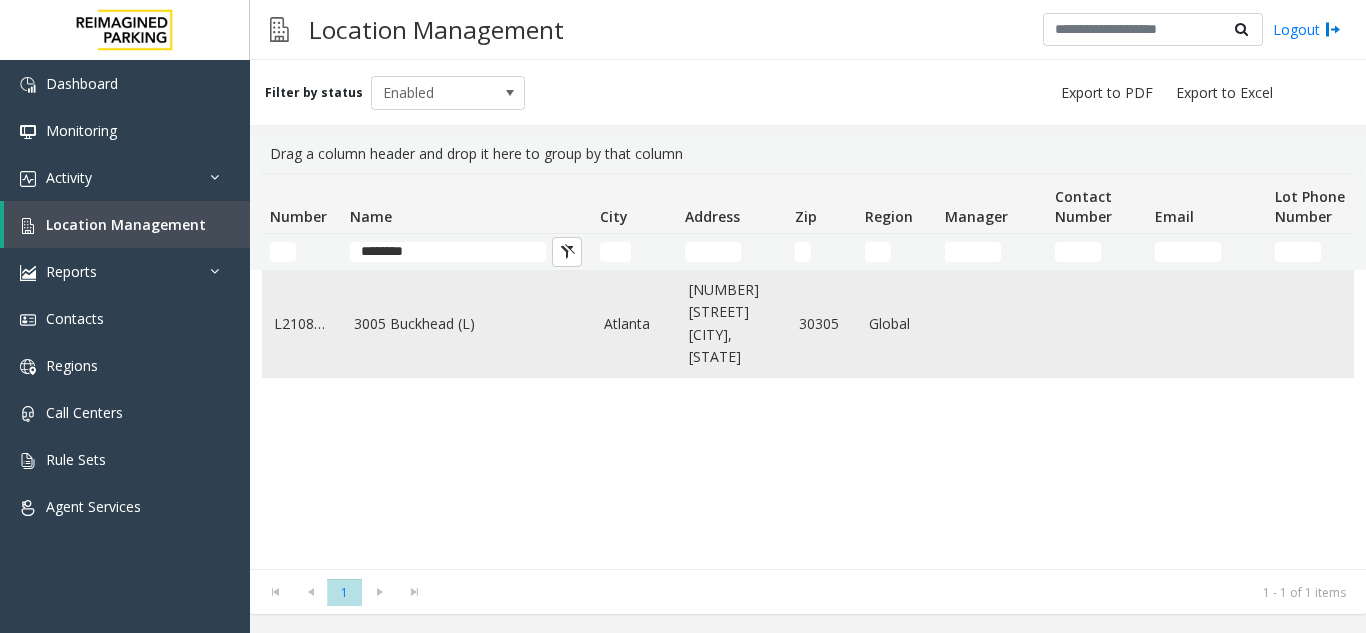 click on "3005 Buckhead (L)" 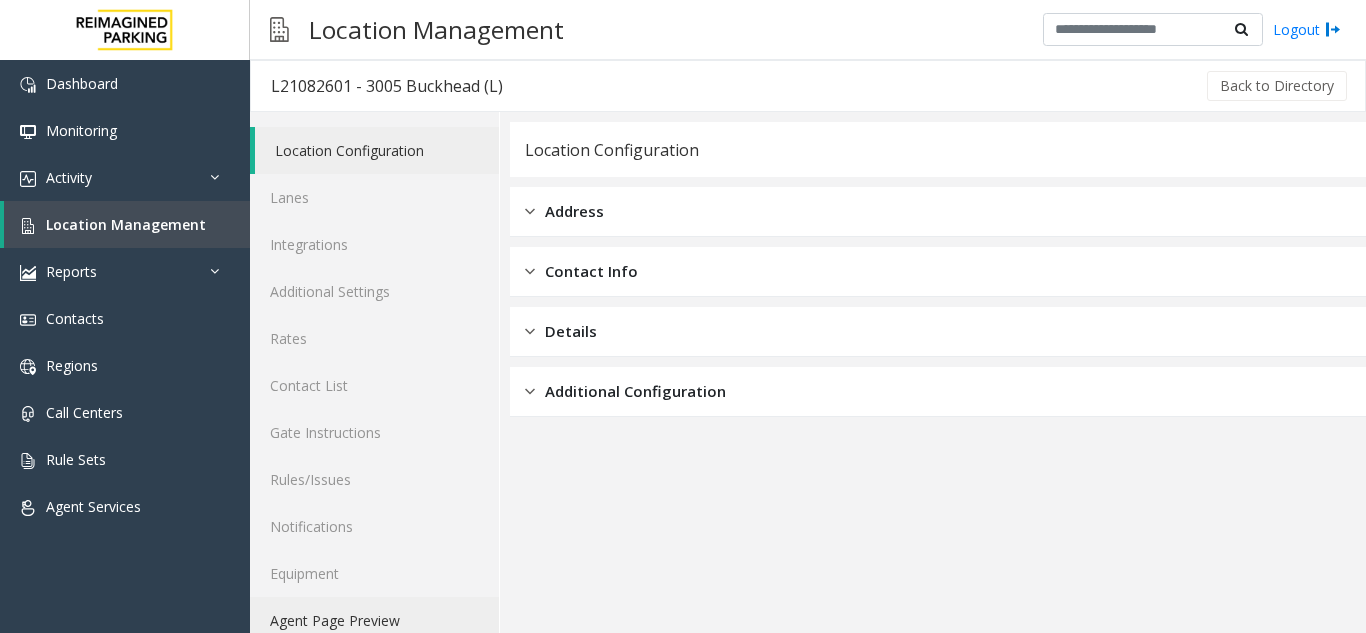 click on "Agent Page Preview" 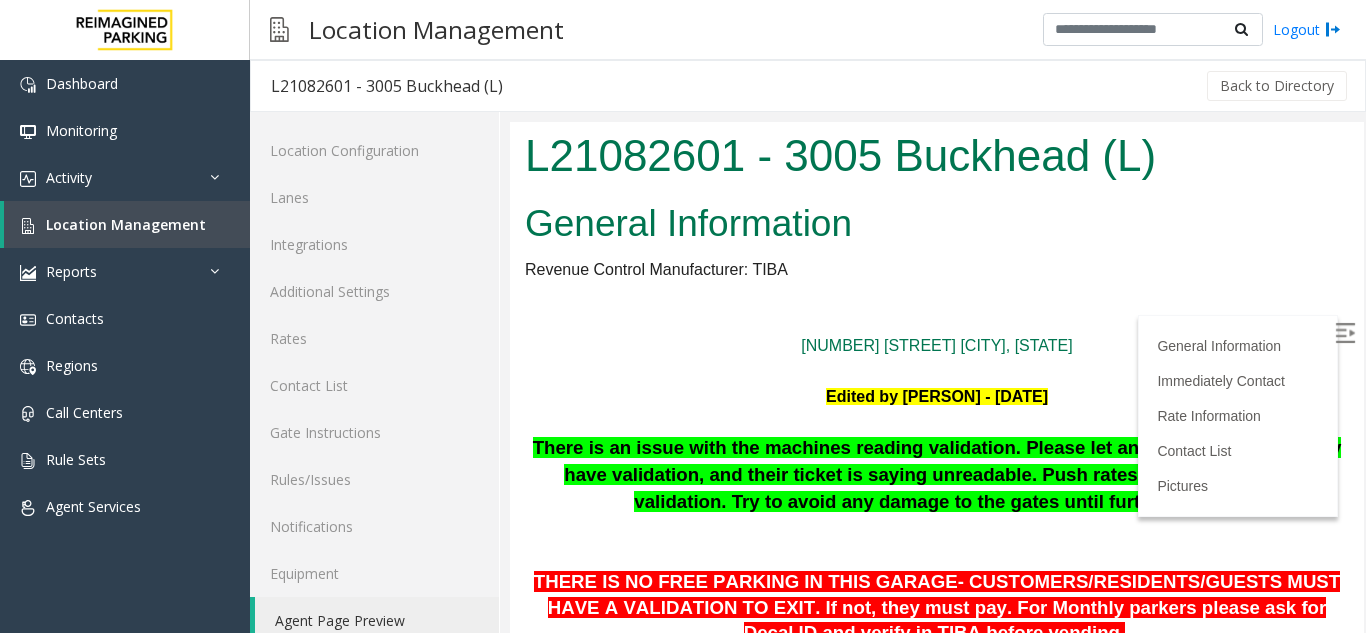 scroll, scrollTop: 200, scrollLeft: 0, axis: vertical 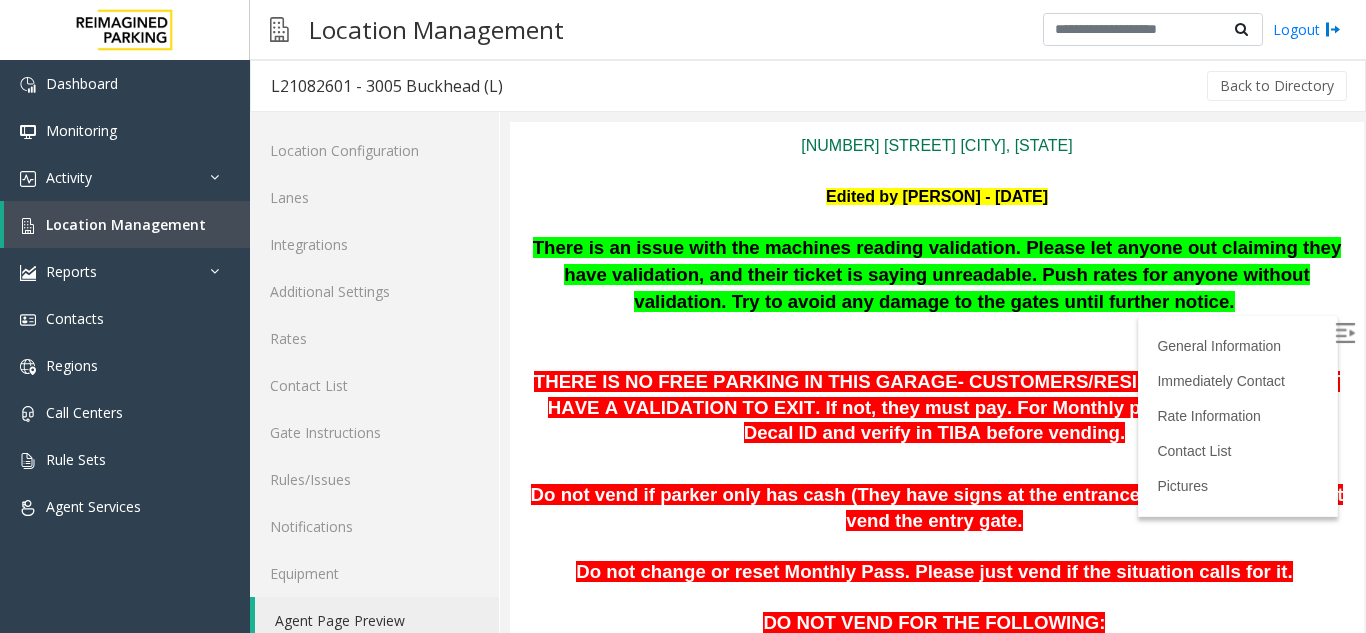 click at bounding box center (1345, 333) 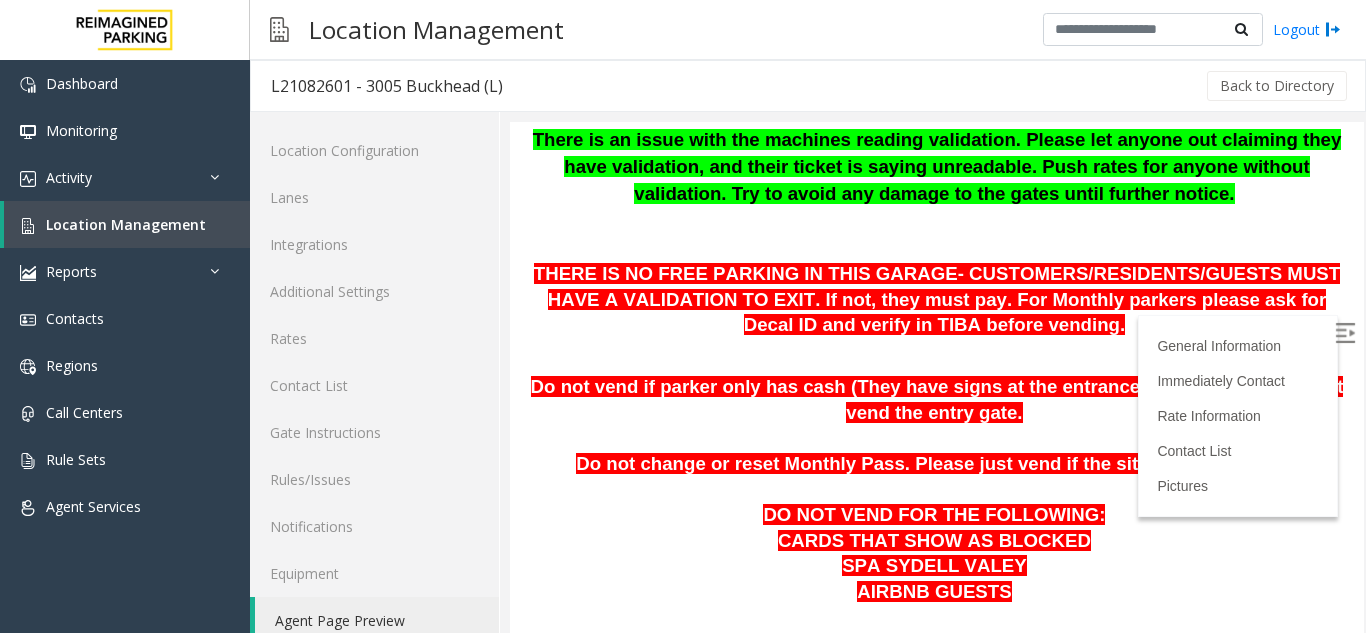 scroll, scrollTop: 300, scrollLeft: 0, axis: vertical 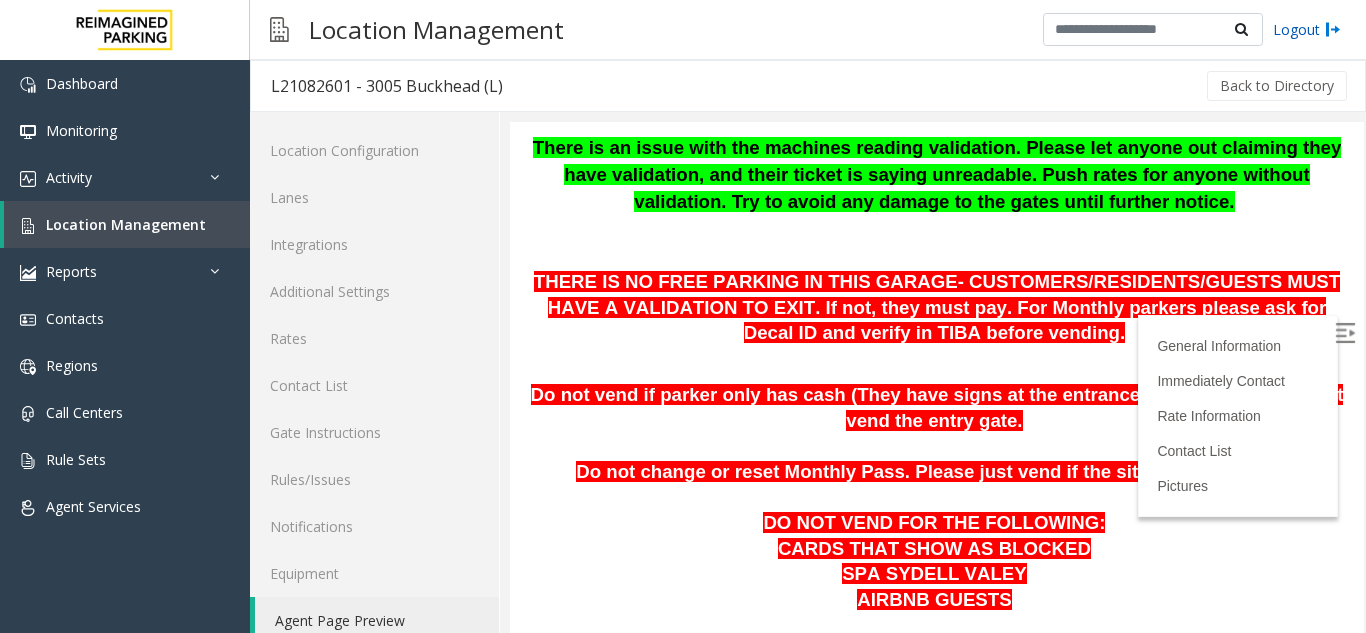 click on "Logout" at bounding box center (1307, 29) 